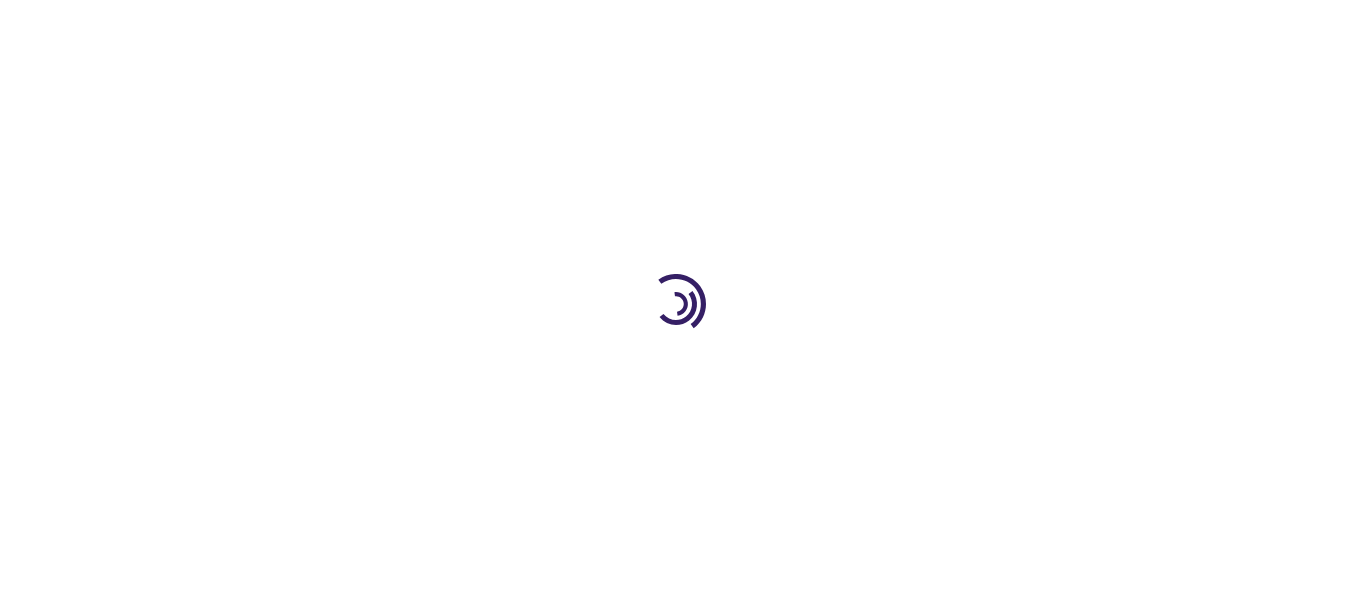 scroll, scrollTop: 0, scrollLeft: 0, axis: both 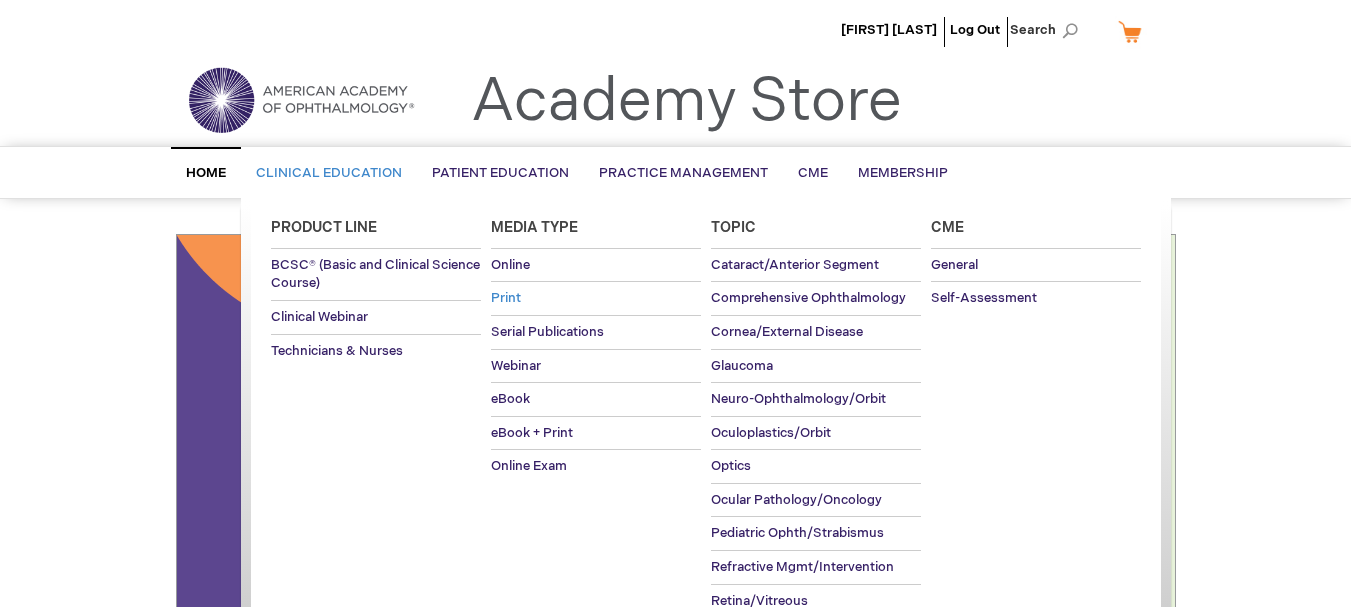 click on "Print" at bounding box center [506, 298] 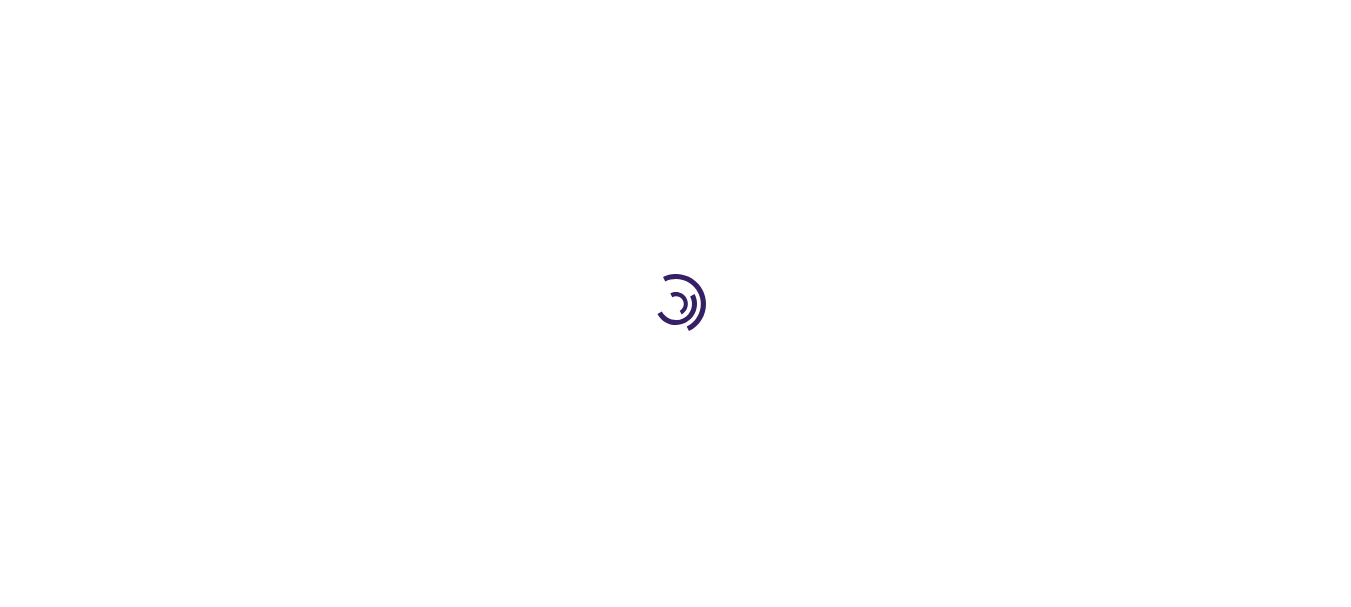 scroll, scrollTop: 0, scrollLeft: 0, axis: both 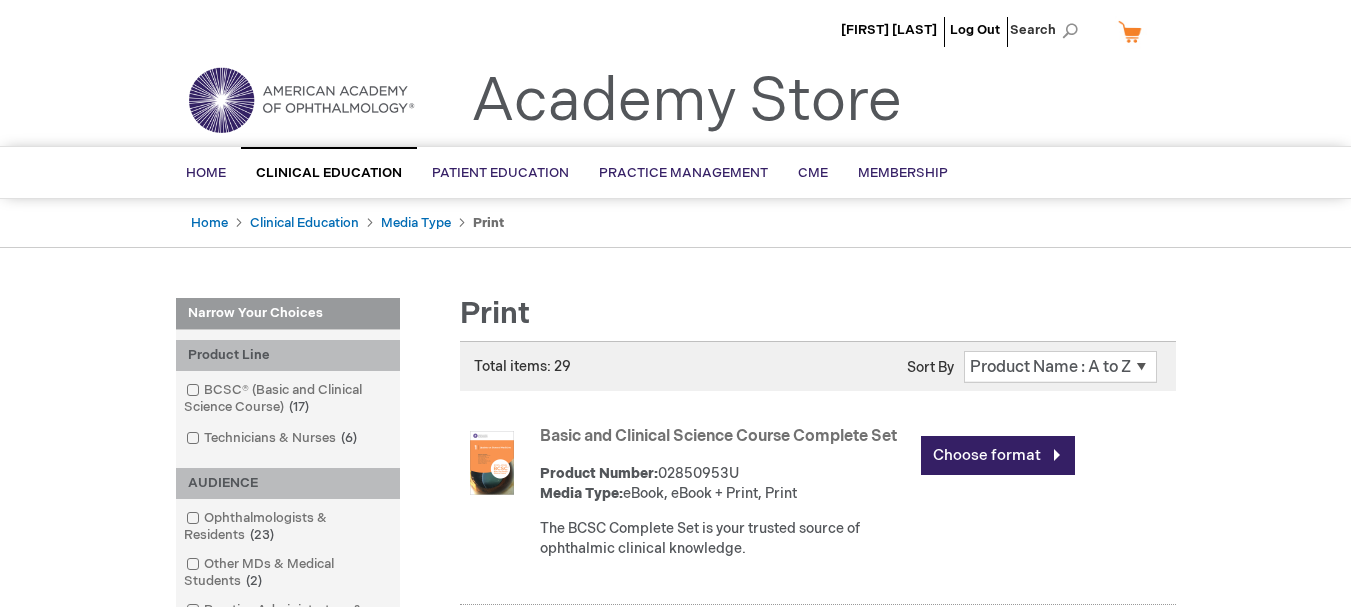 click on "[FIRST] [LAST]
Log Out
Search
My Cart
CLOSE RECENTLY ADDED ITEM(S)
Close
There are no items in your cart. Please select a category or enter a keyword in the search field to begin shopping.
Toggle Nav
Academy Store" at bounding box center [675, 73] 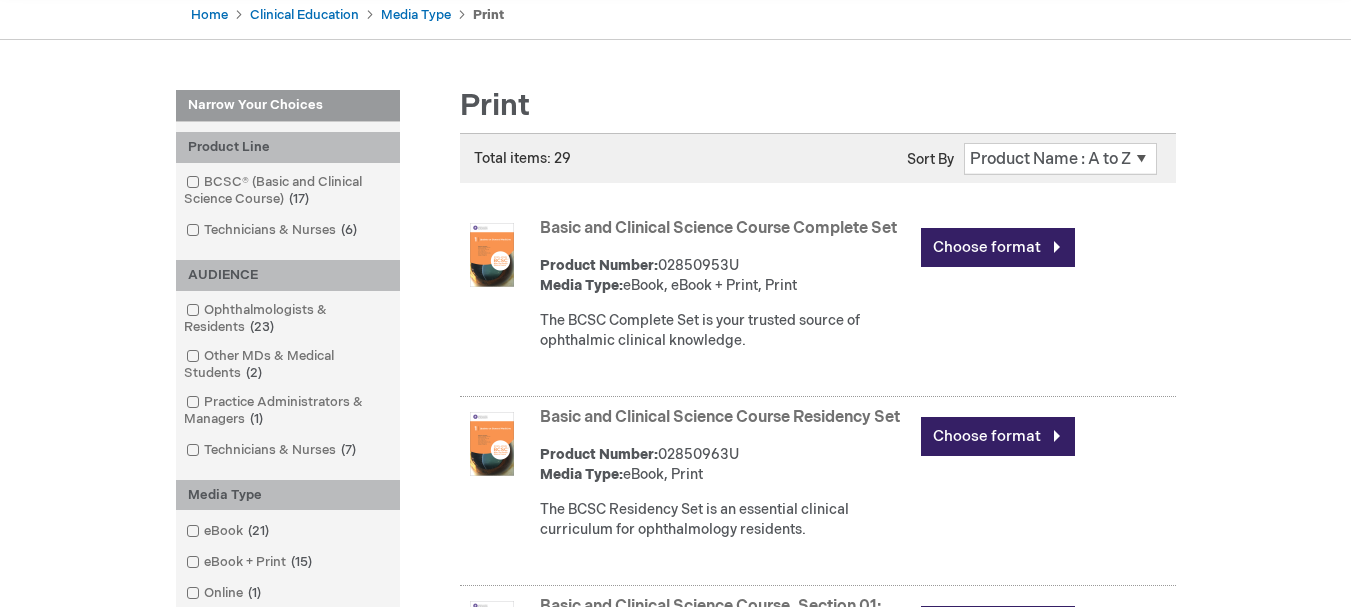 scroll, scrollTop: 234, scrollLeft: 0, axis: vertical 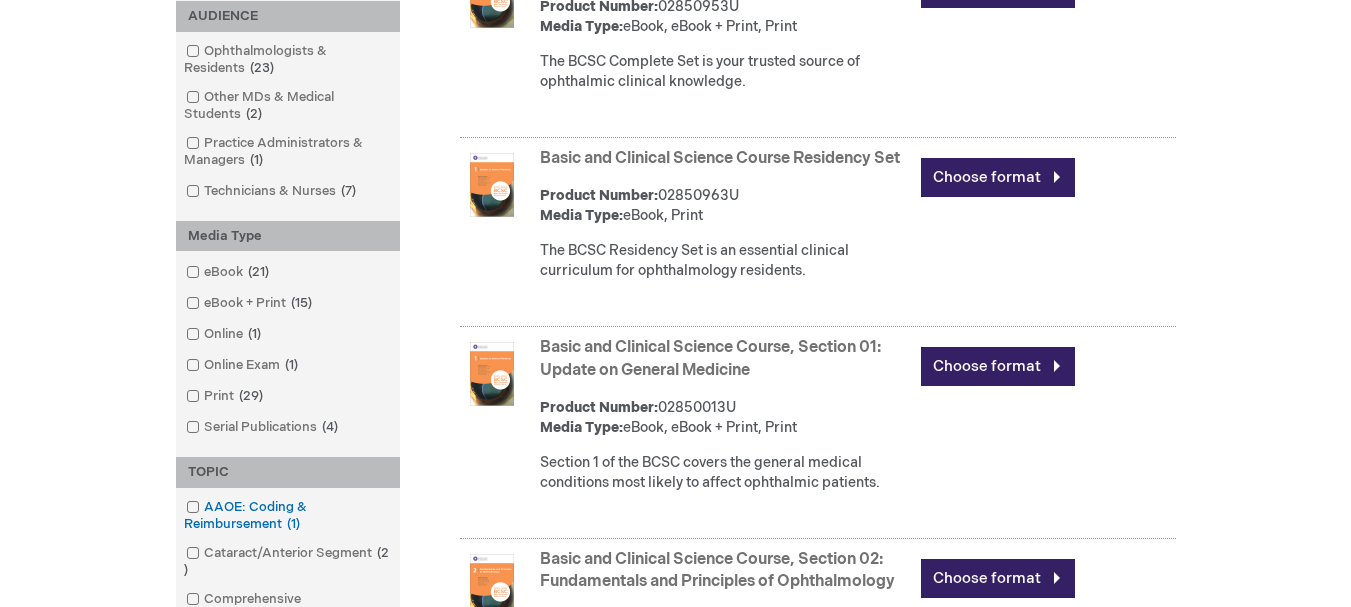 click on "AAOE: Coding & Reimbursement											 1 item" at bounding box center (288, 516) 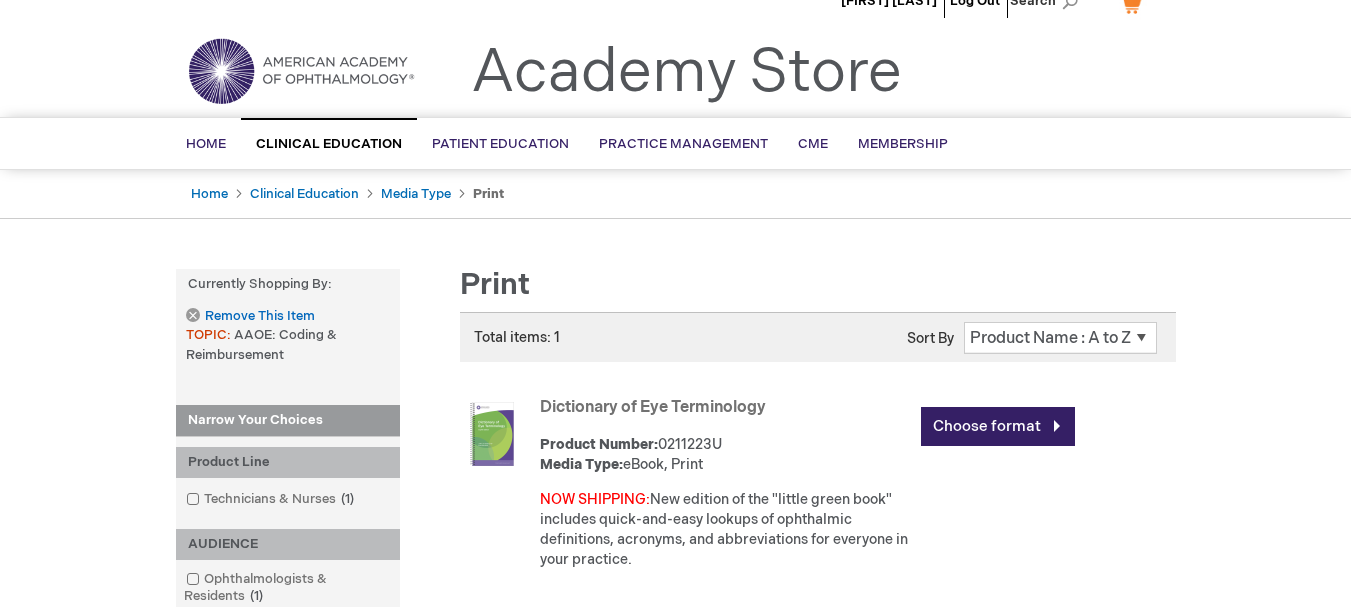 scroll, scrollTop: 26, scrollLeft: 0, axis: vertical 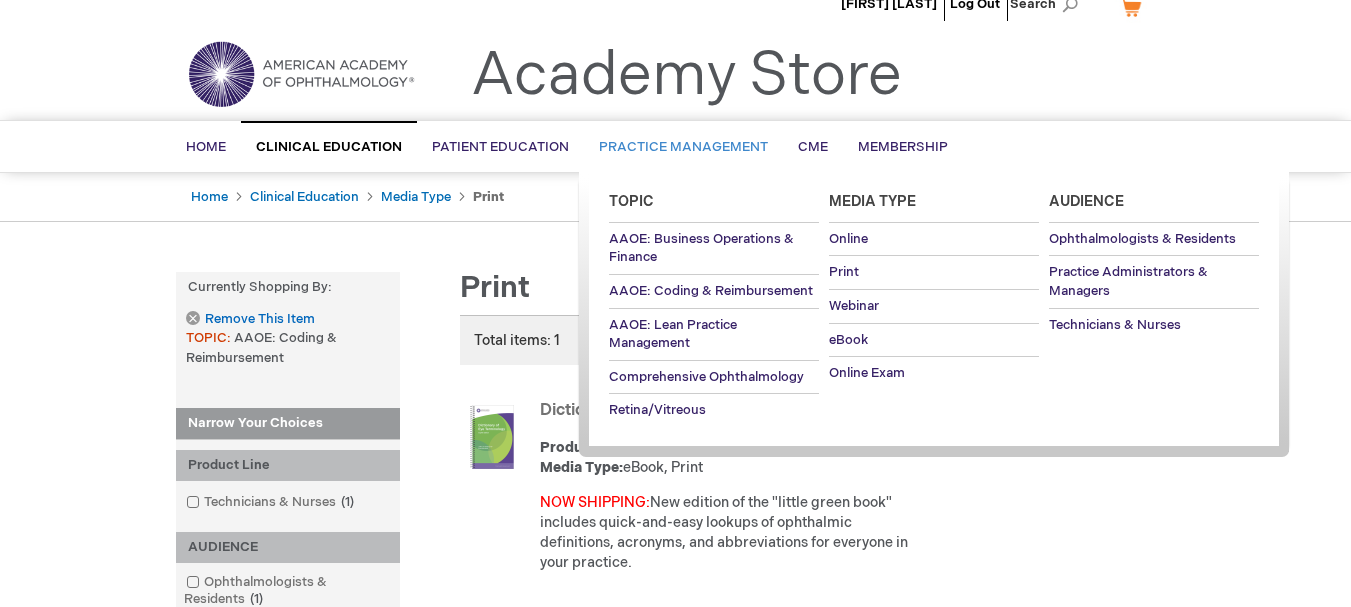 click on "Practice Management" at bounding box center [683, 147] 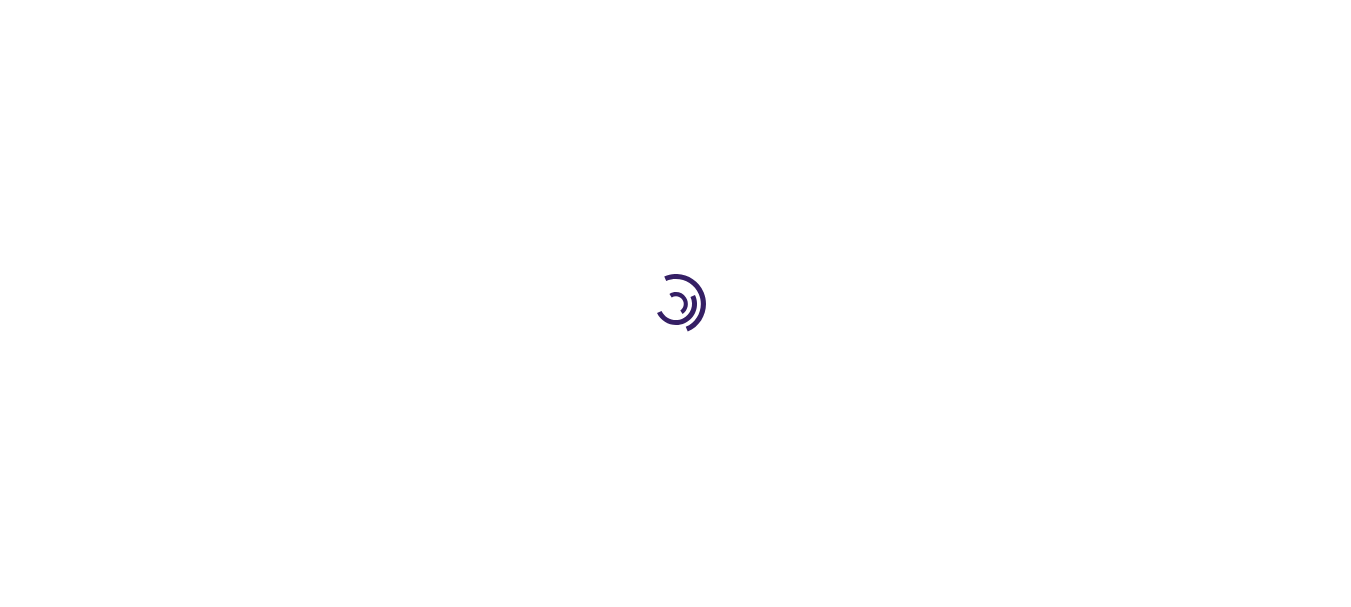 scroll, scrollTop: 0, scrollLeft: 0, axis: both 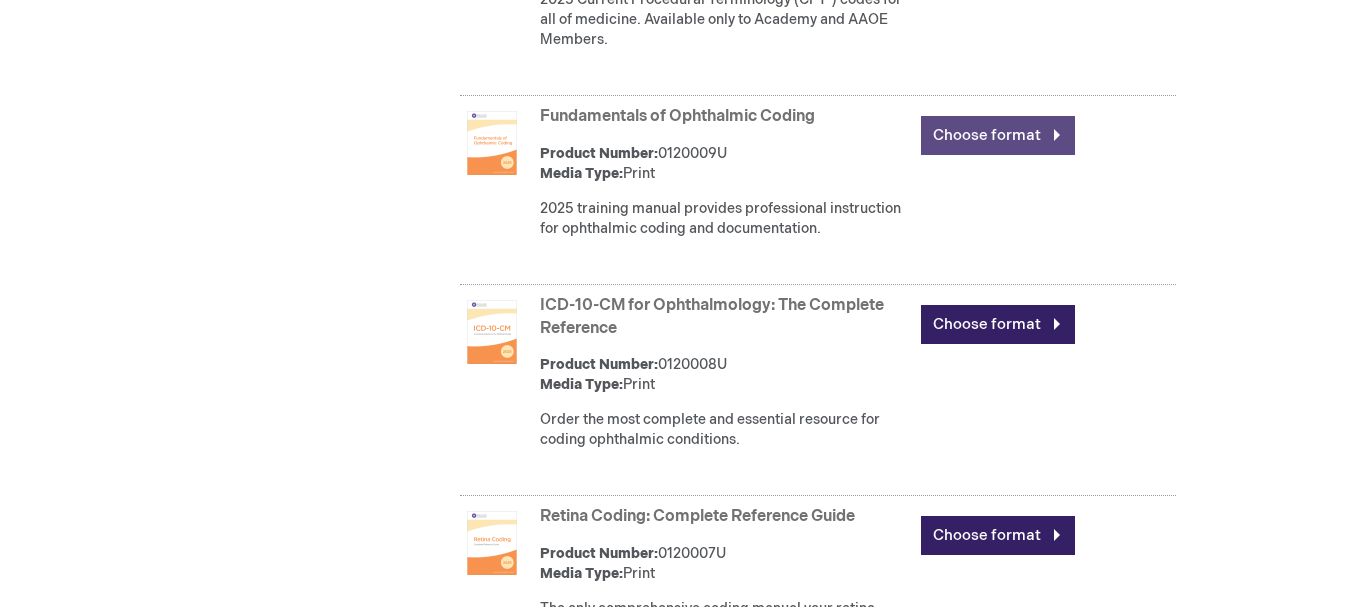 click on "Choose format" at bounding box center [998, 135] 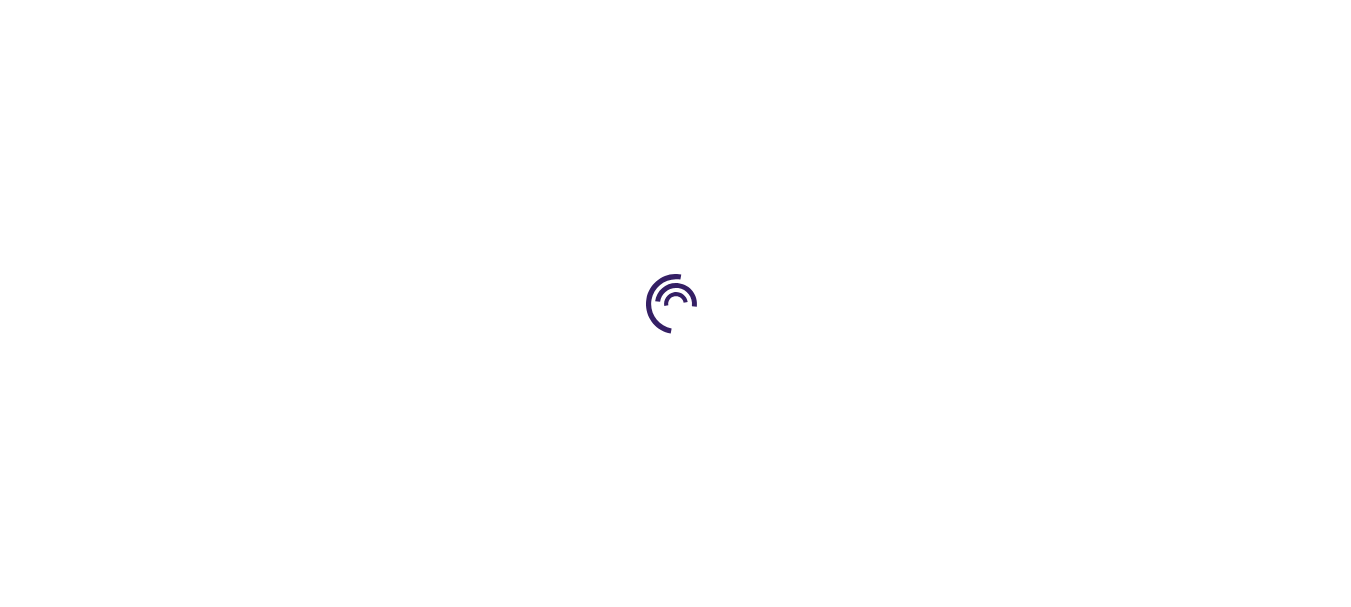 scroll, scrollTop: 0, scrollLeft: 0, axis: both 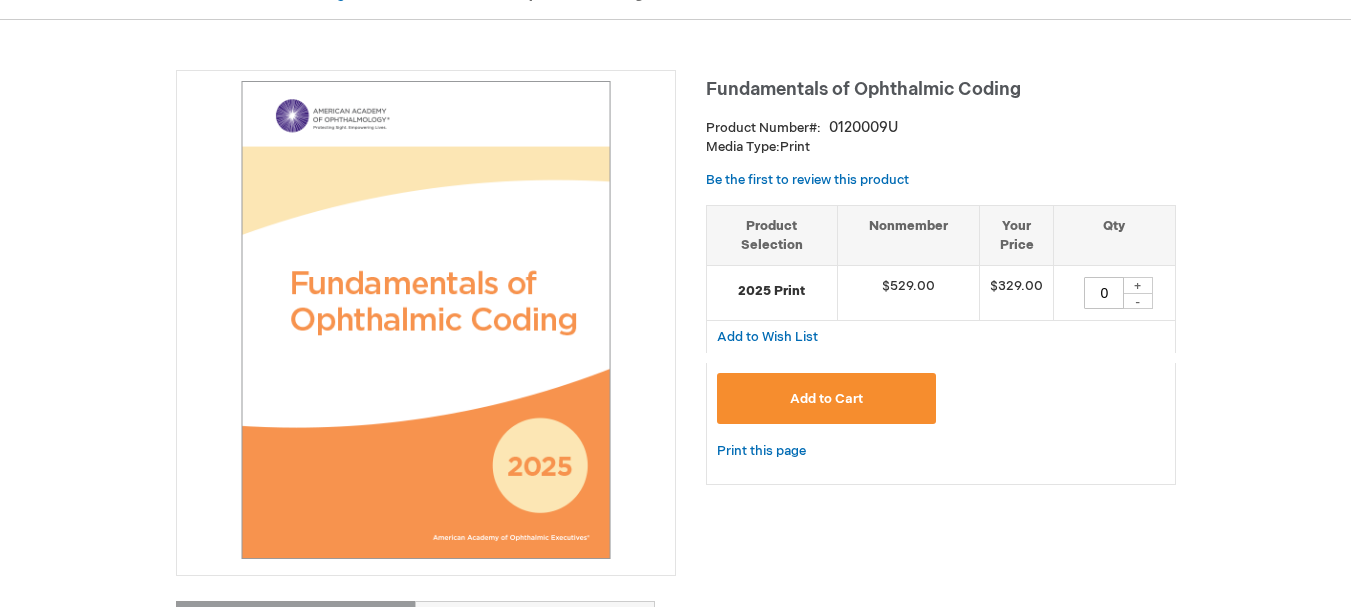 click on "+" at bounding box center [1138, 285] 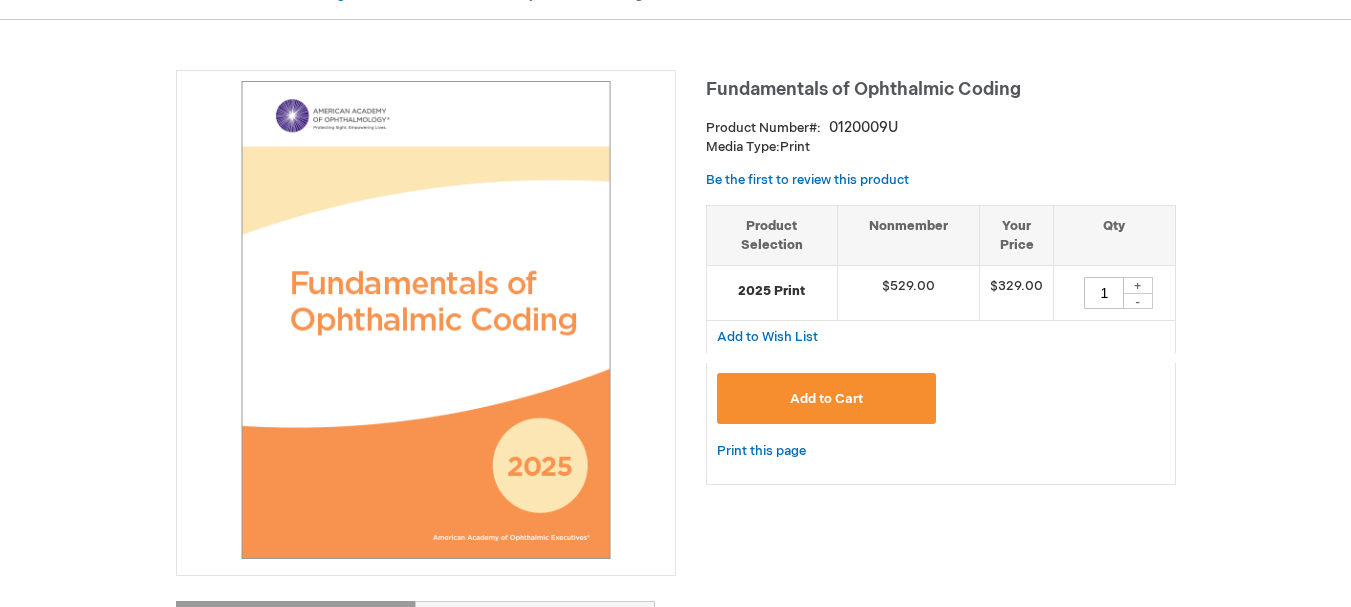 click on "Add to Cart" at bounding box center [827, 398] 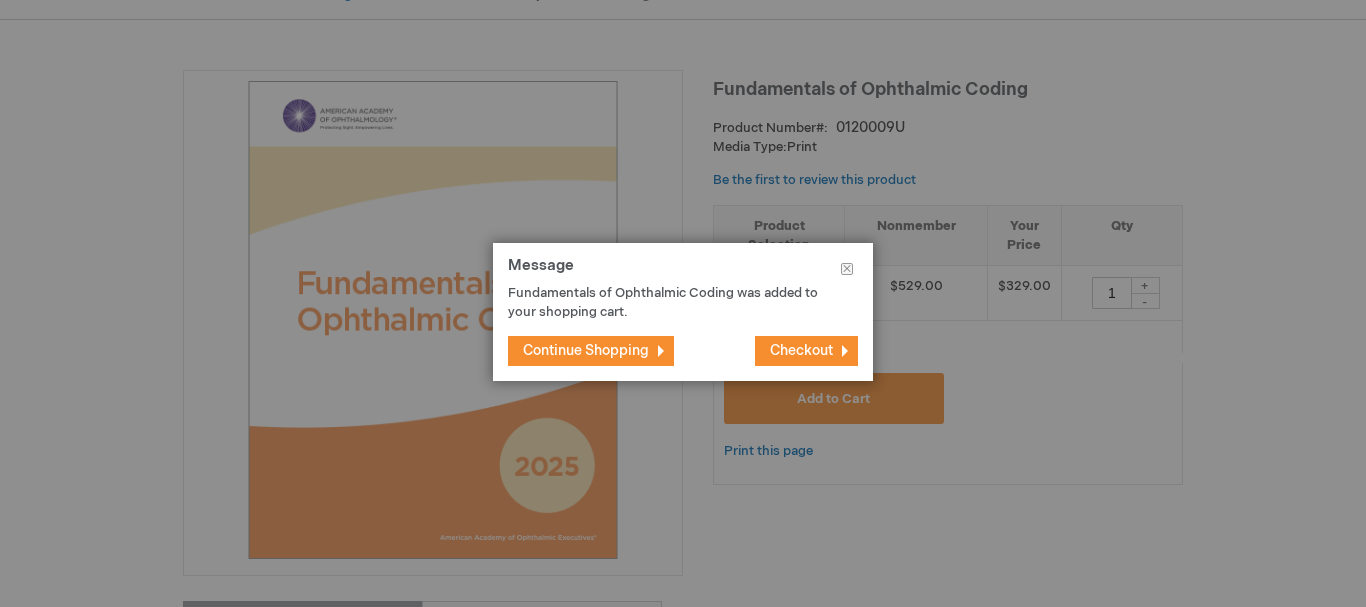 click on "Continue Shopping" at bounding box center [586, 350] 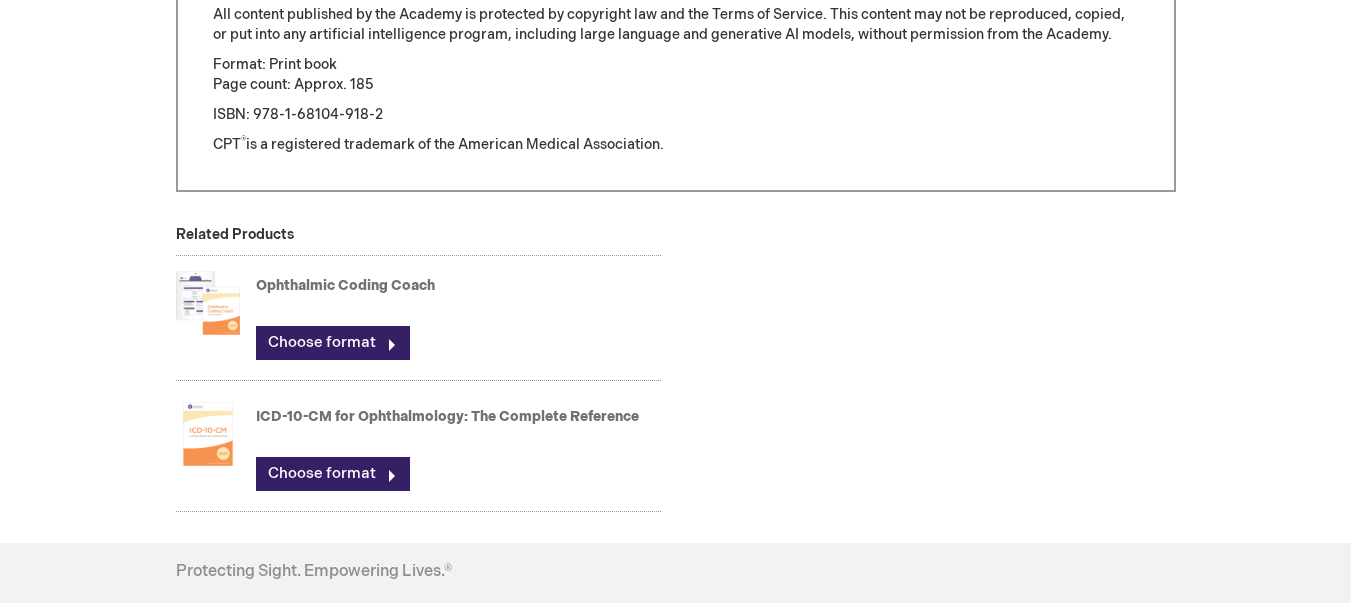 scroll, scrollTop: 1597, scrollLeft: 0, axis: vertical 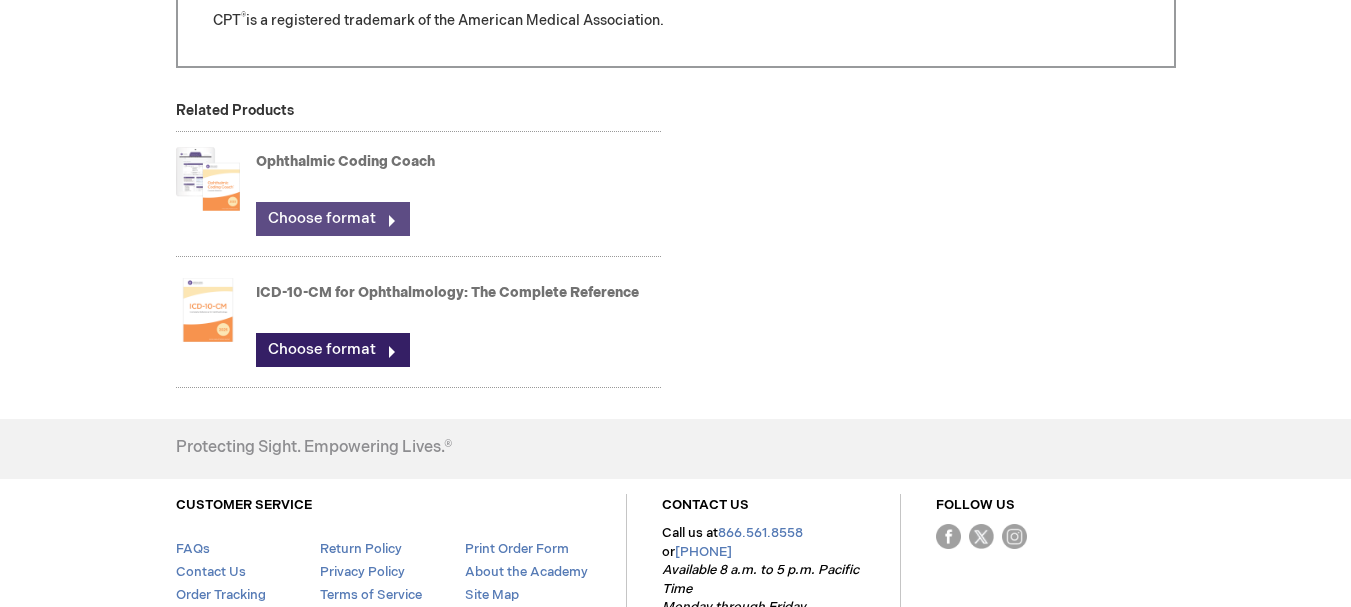 click on "Choose format" at bounding box center [333, 219] 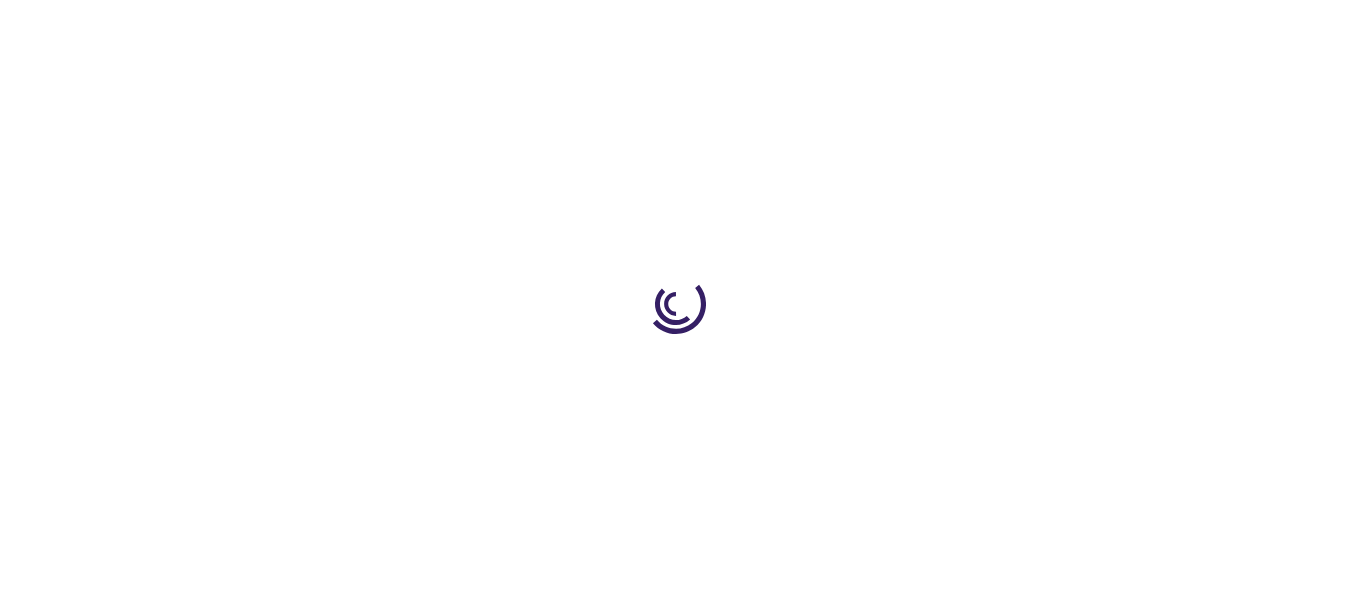 scroll, scrollTop: 0, scrollLeft: 0, axis: both 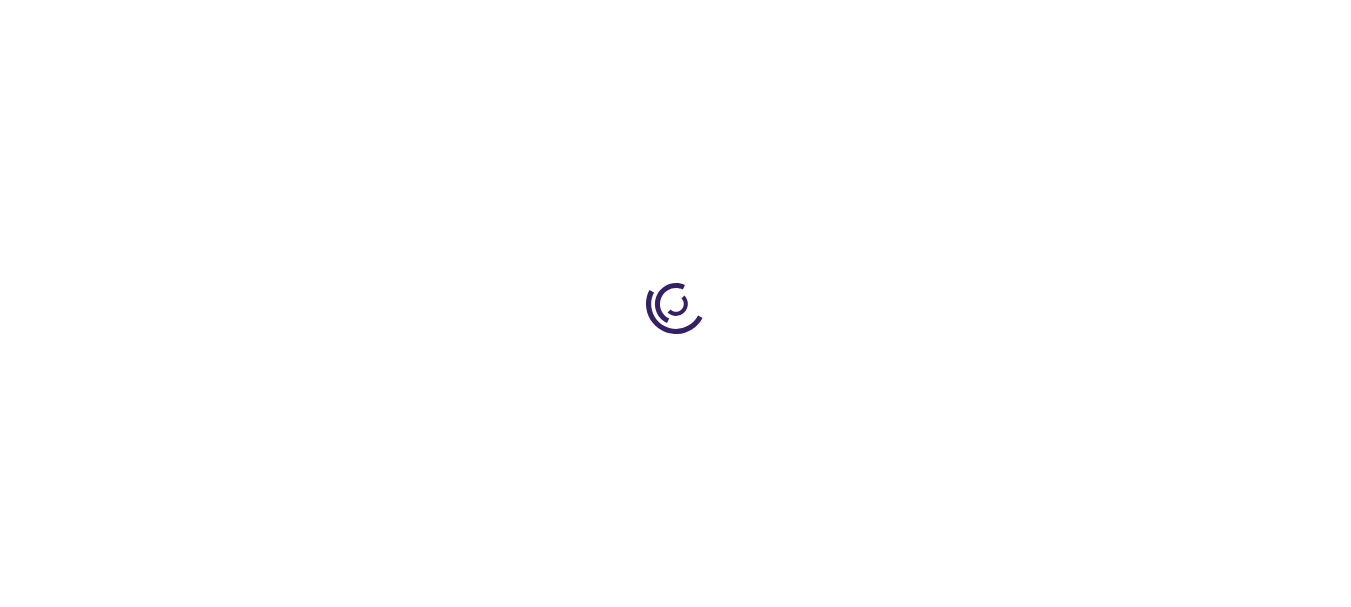 type on "0" 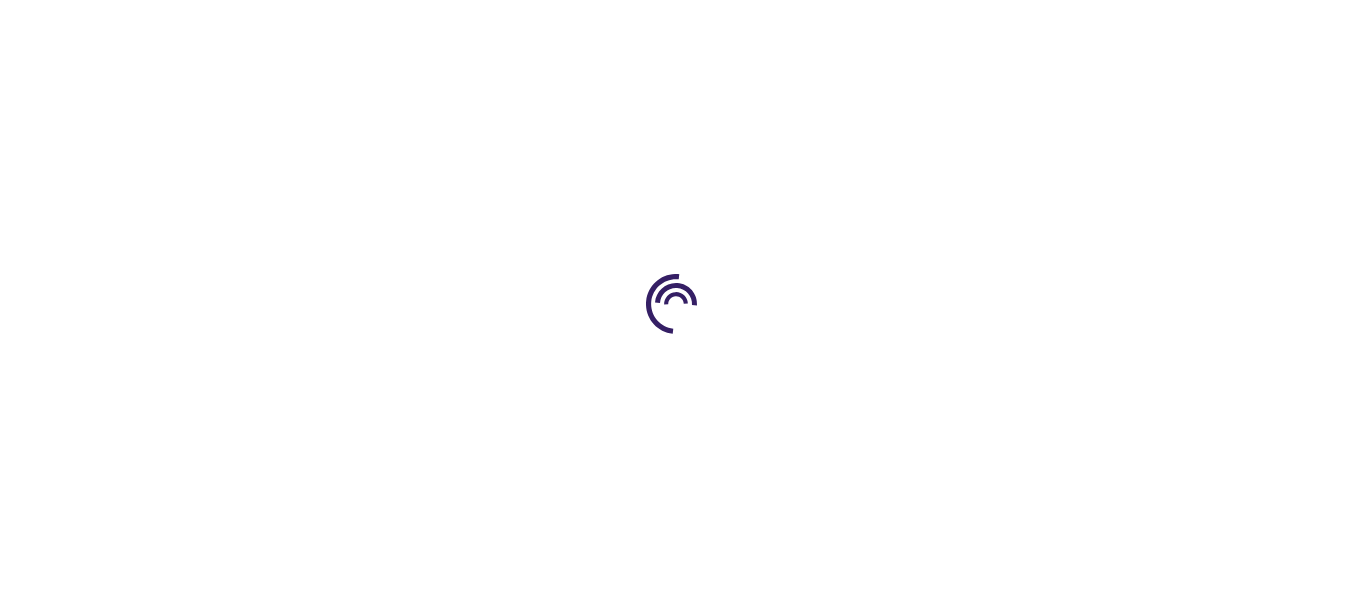 scroll, scrollTop: 0, scrollLeft: 0, axis: both 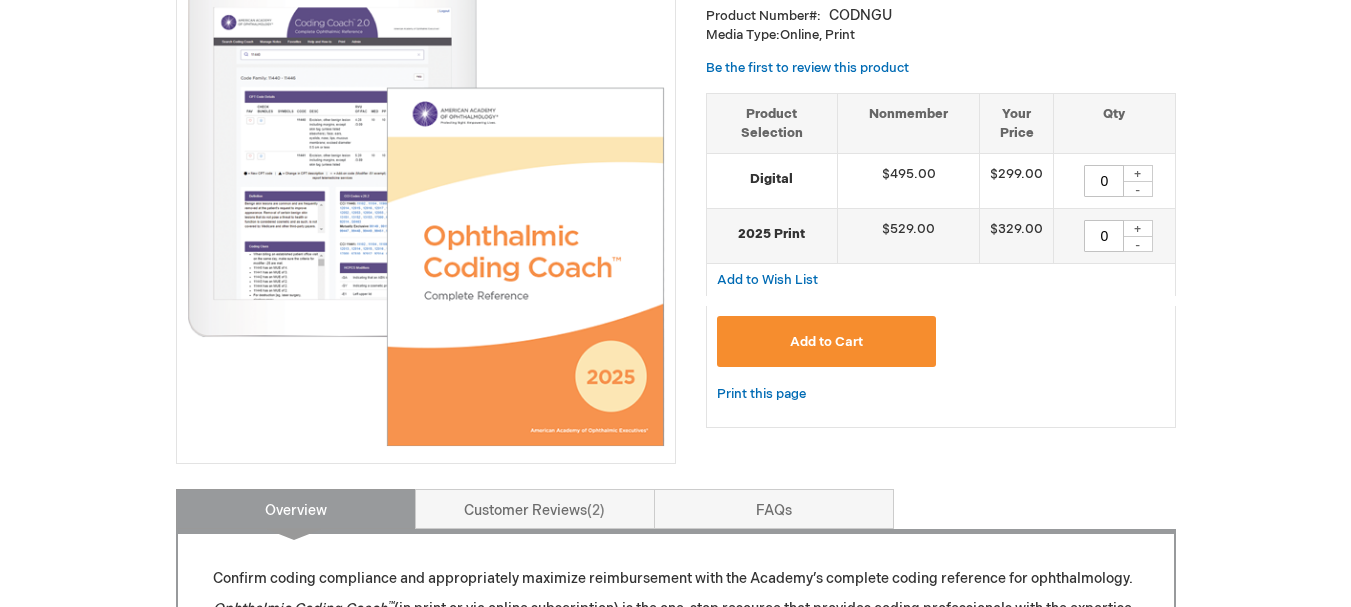 click on "+" at bounding box center [1138, 228] 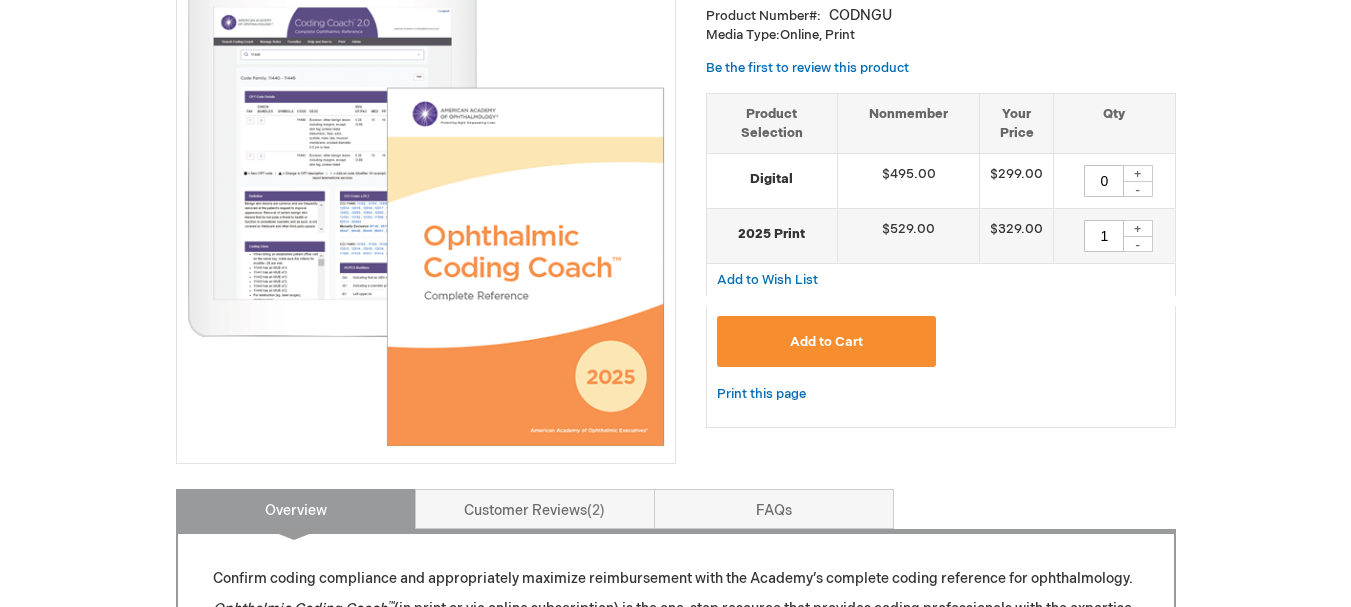 click on "Add to Cart" at bounding box center (826, 342) 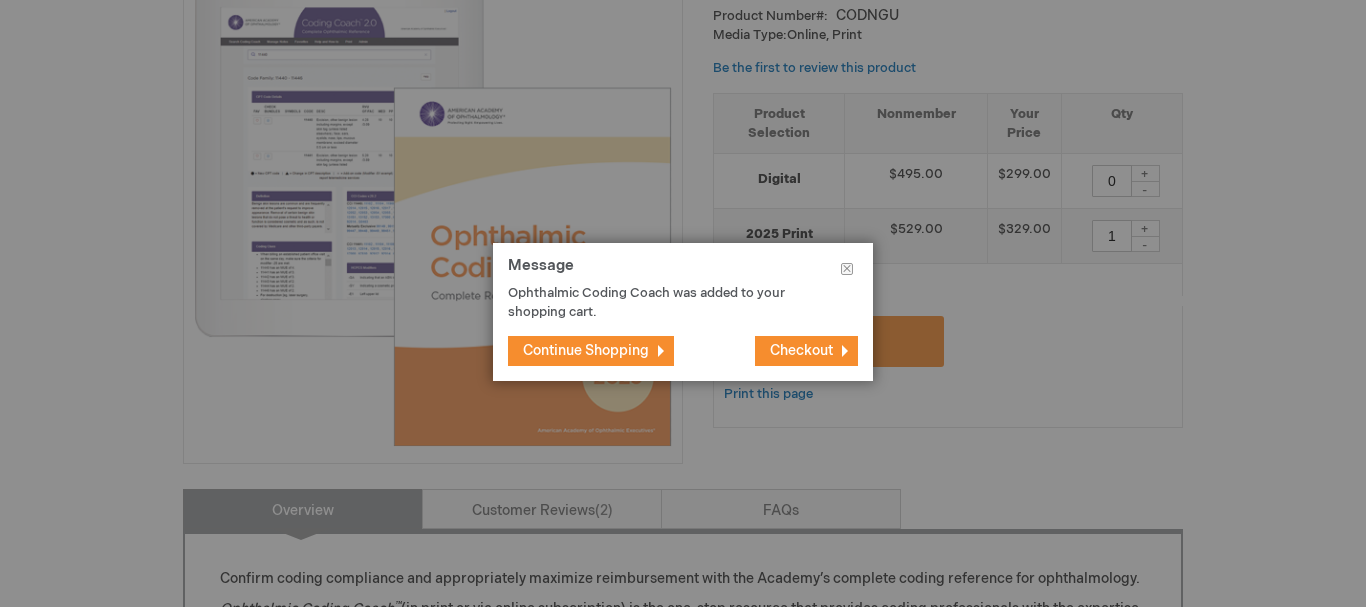 click on "Continue Shopping" at bounding box center (586, 350) 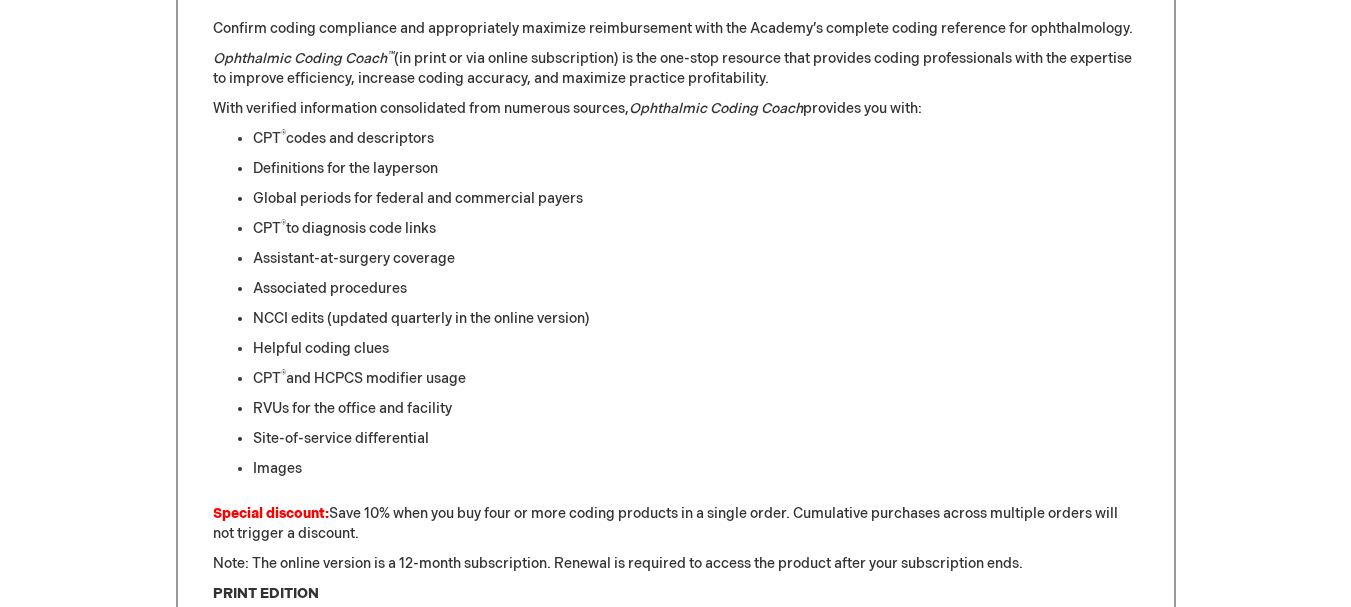 scroll, scrollTop: 0, scrollLeft: 0, axis: both 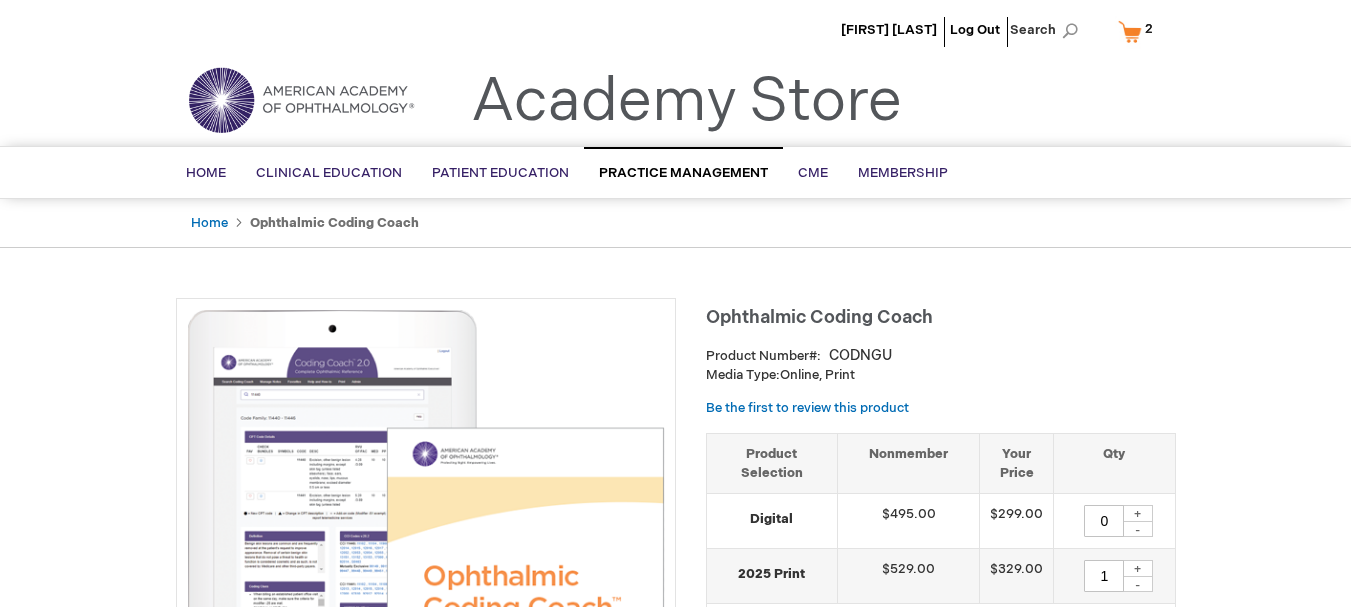 click on "My Cart
2
2
items" at bounding box center [1140, 31] 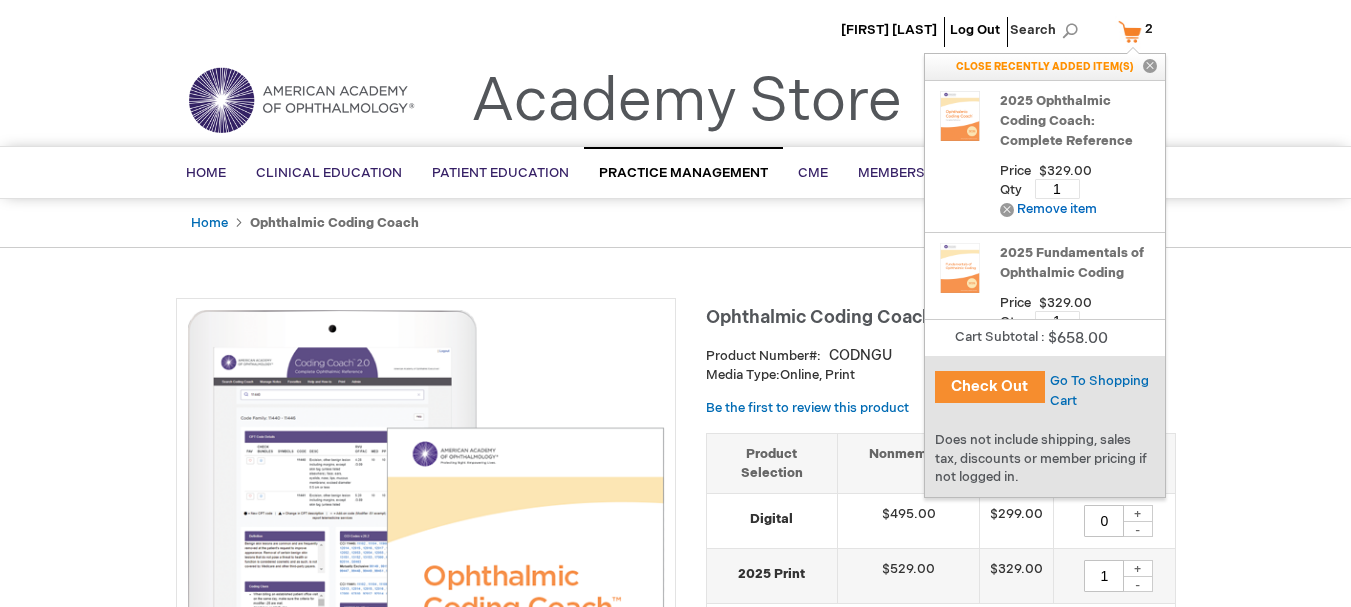 click on "Gerrilyn Sylvester
Log Out
Search
My Cart
2
2
items
CLOSE RECENTLY ADDED ITEM(S)
Close
Recently added item(s)
2025 Ophthalmic Coding Coach: Complete Reference
Price
$329.00" at bounding box center [675, 73] 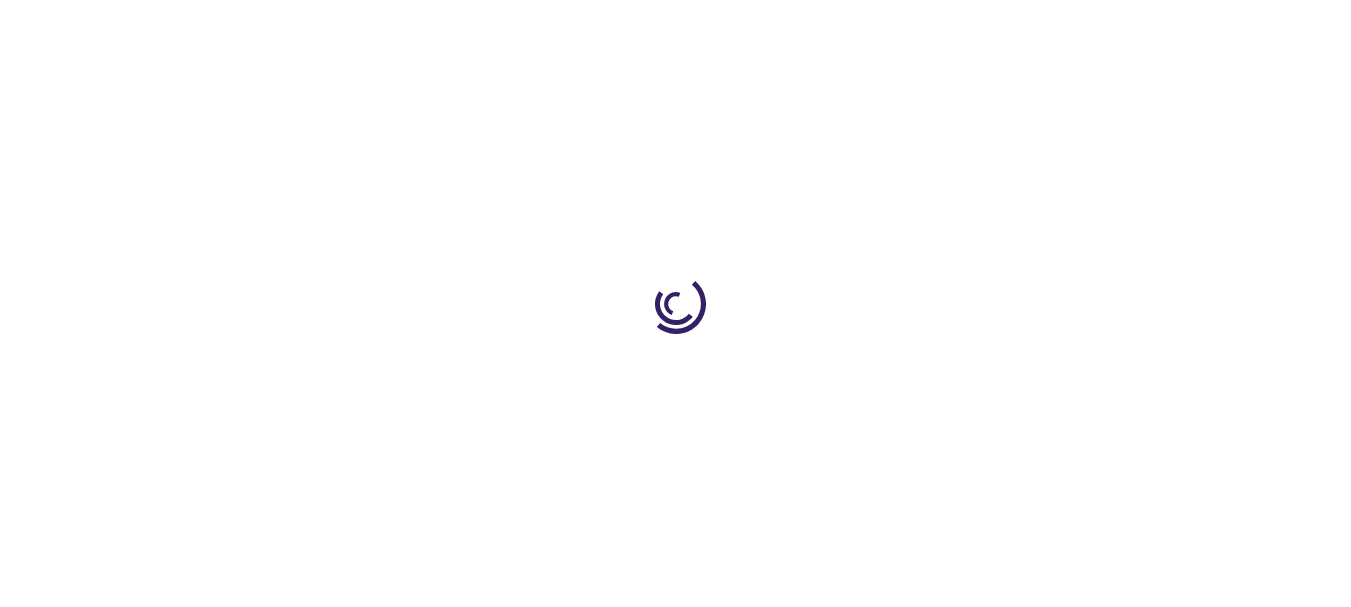 scroll, scrollTop: 1713, scrollLeft: 0, axis: vertical 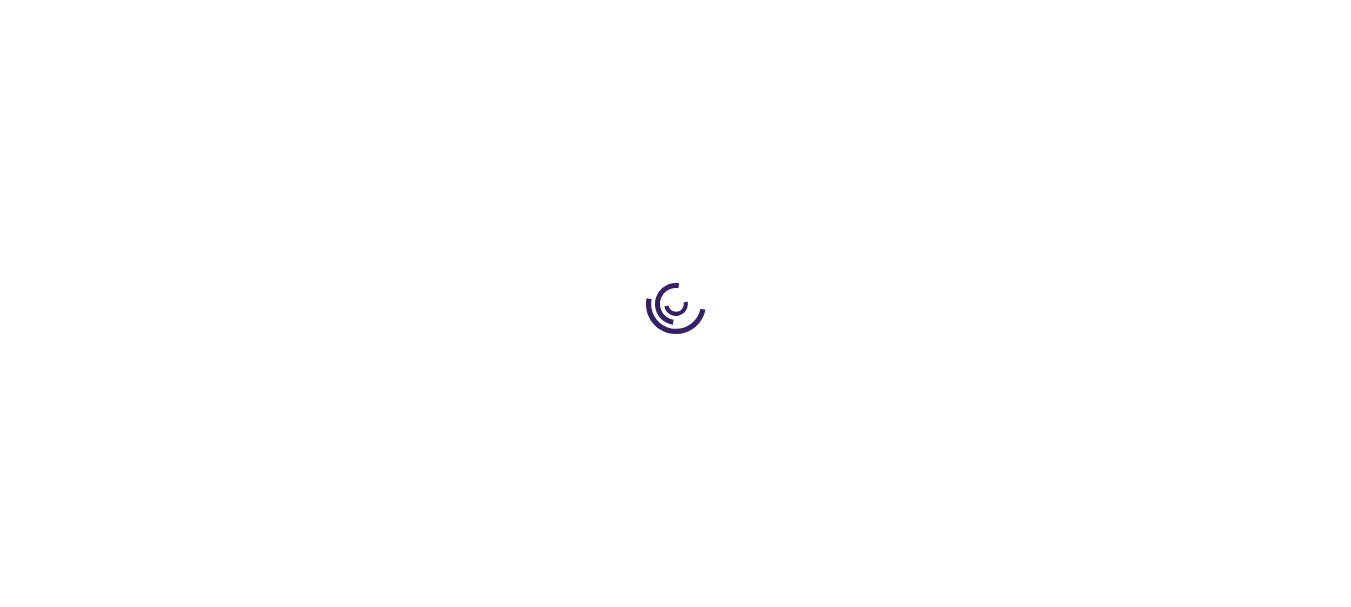 type on "1" 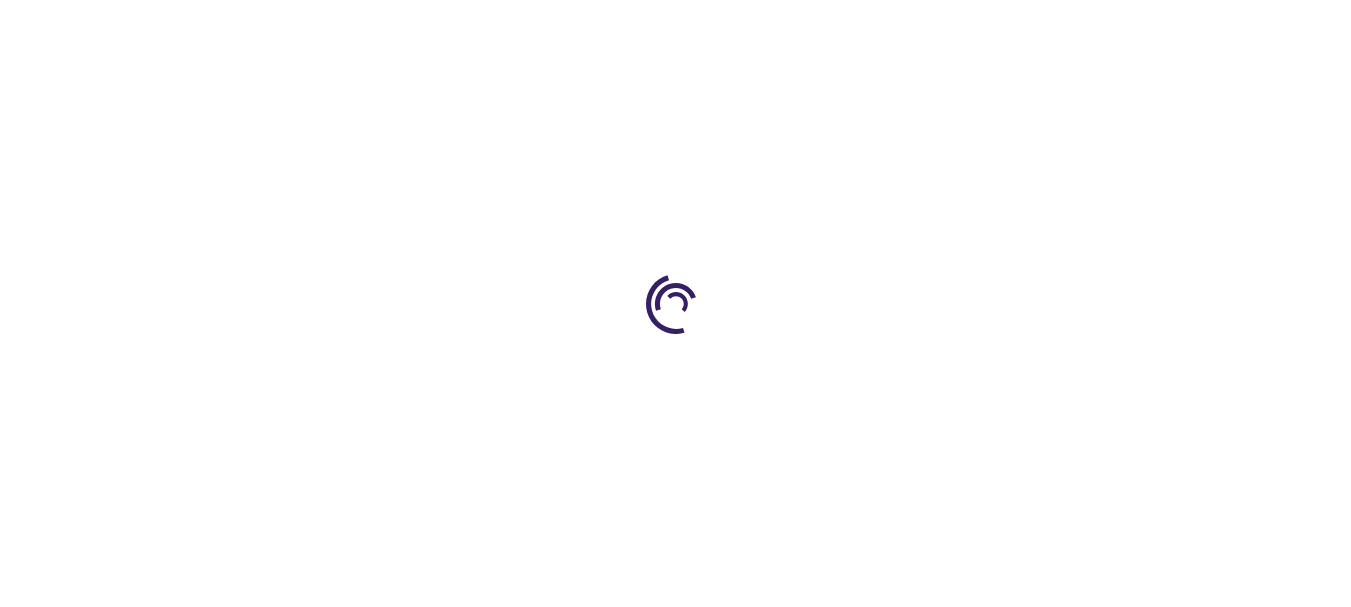 scroll, scrollTop: 0, scrollLeft: 0, axis: both 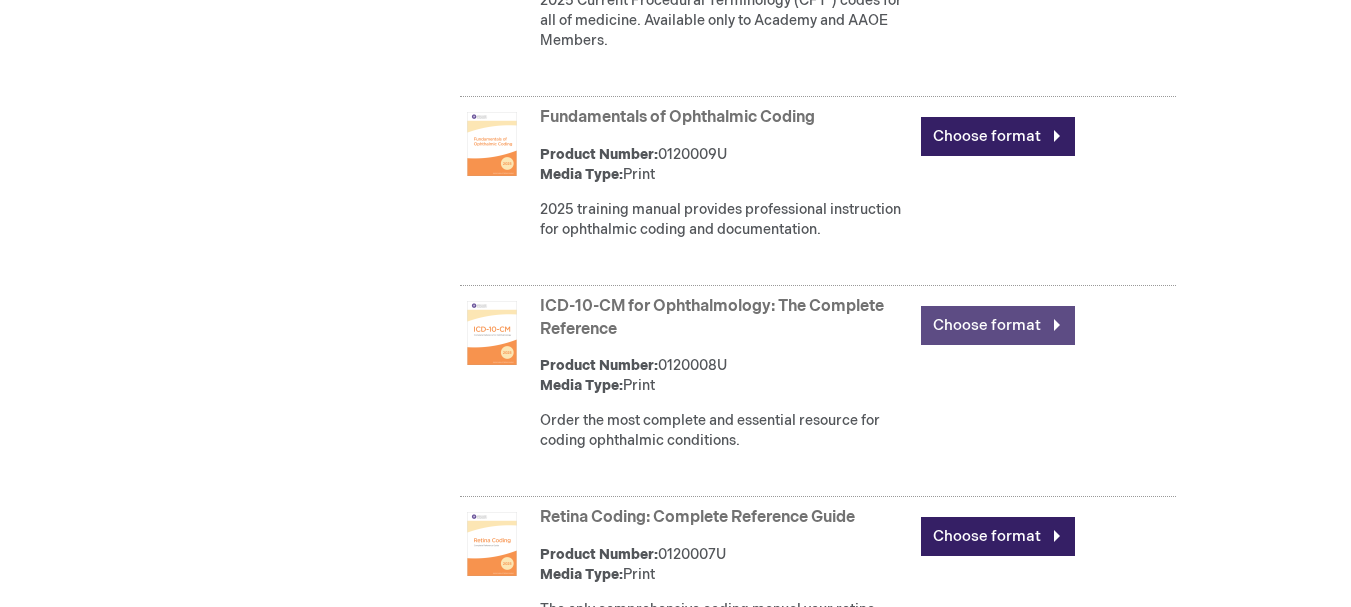 click on "Choose format" at bounding box center [998, 325] 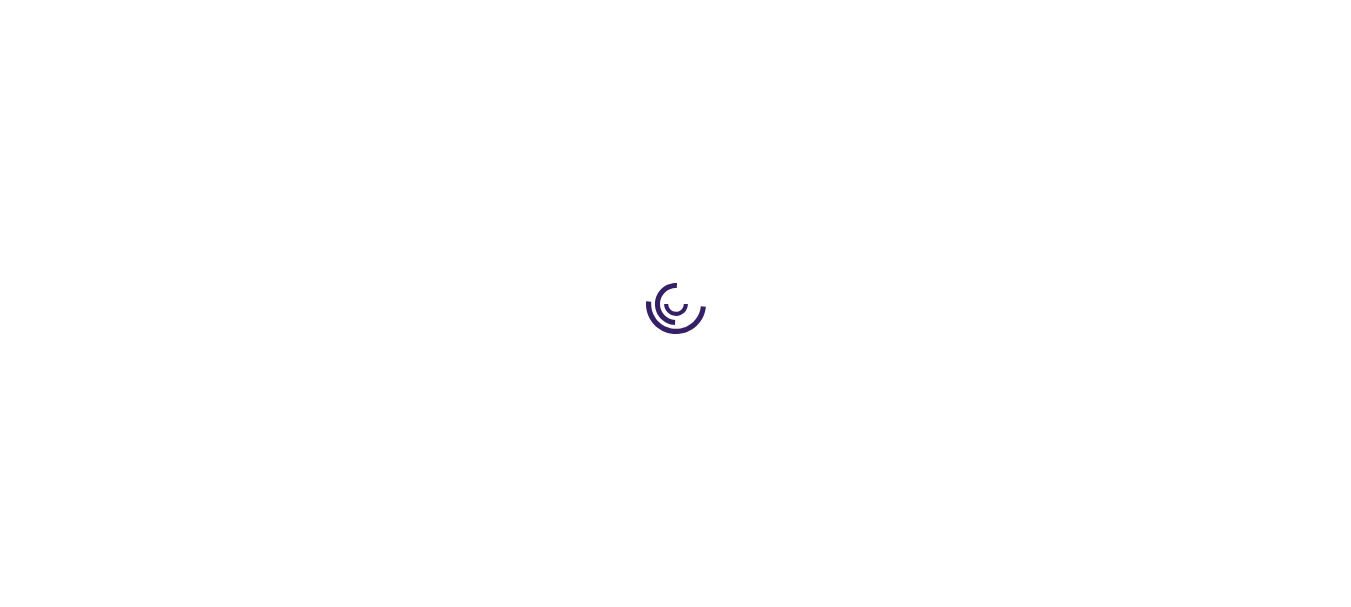 scroll, scrollTop: 0, scrollLeft: 0, axis: both 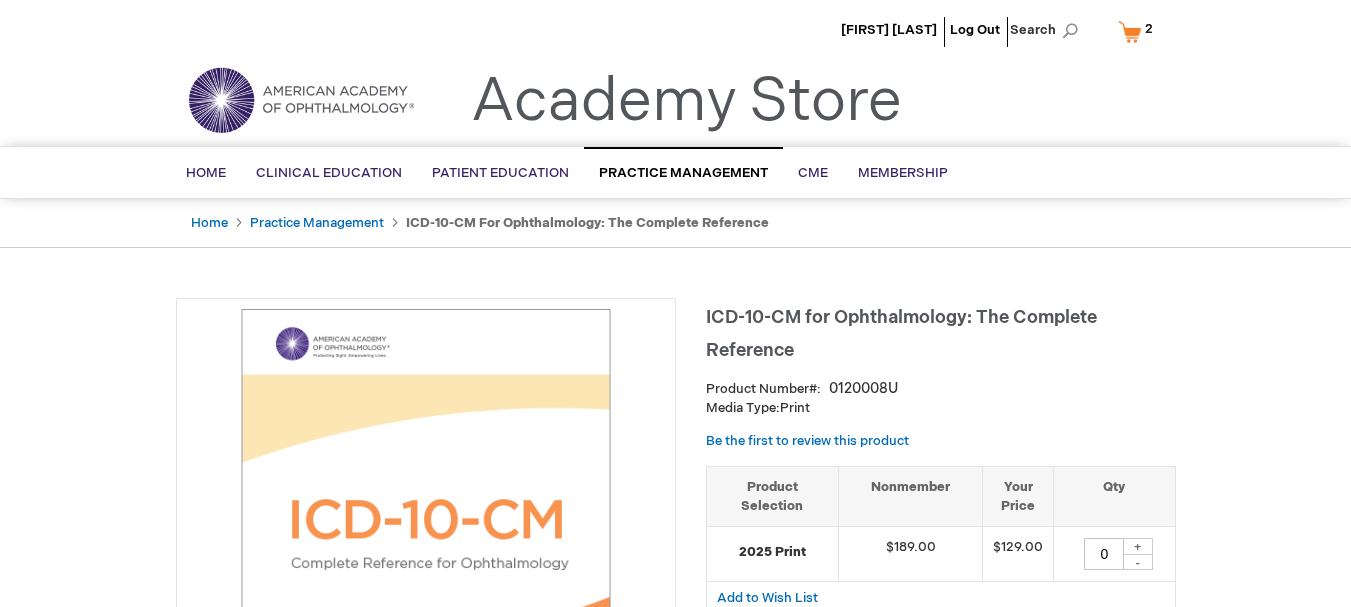 click on "+" at bounding box center (1138, 546) 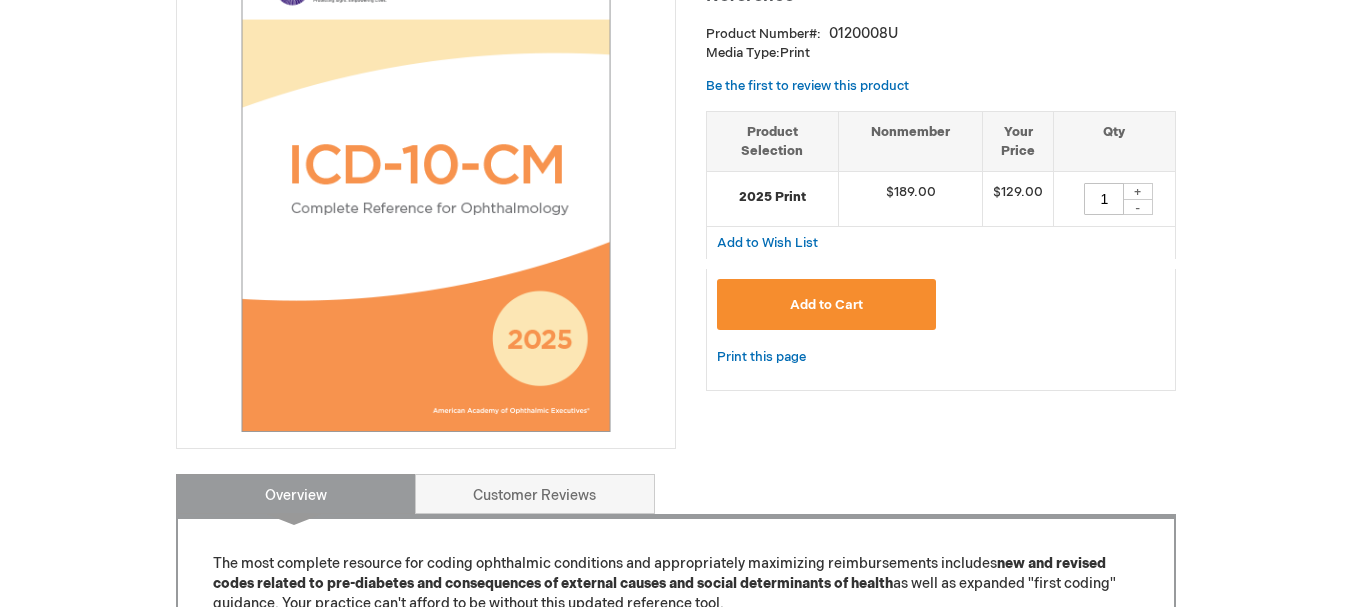 scroll, scrollTop: 378, scrollLeft: 0, axis: vertical 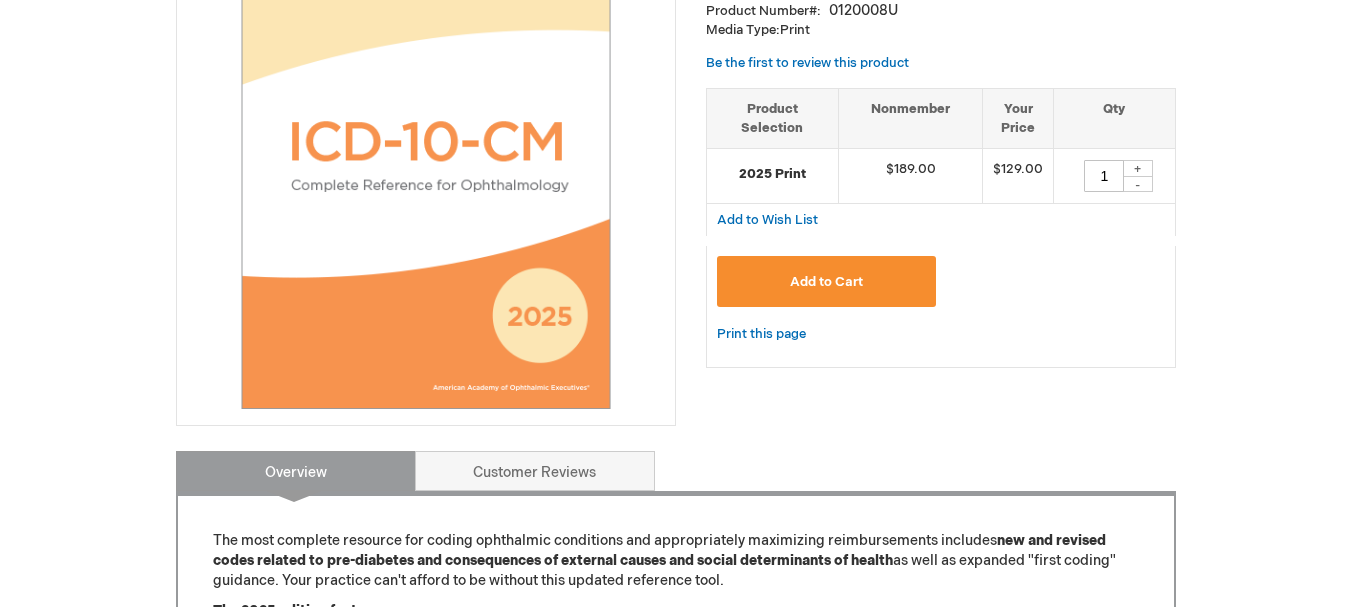 click on "Add to Cart" at bounding box center (826, 282) 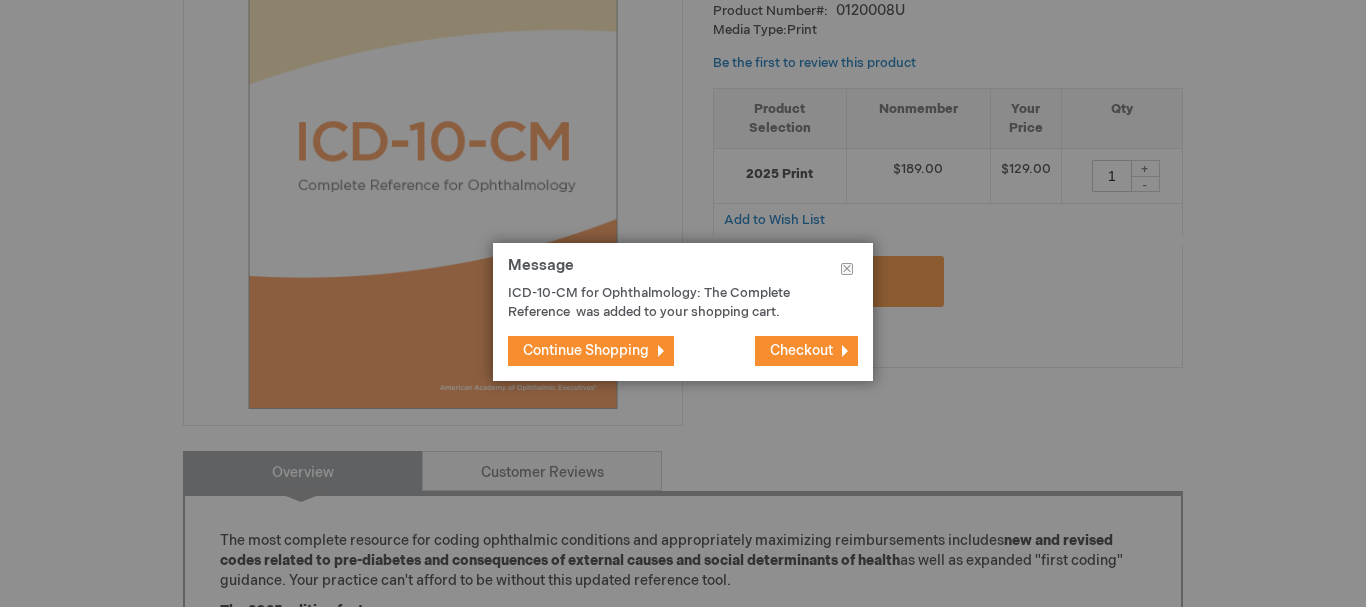 click on "Continue Shopping" at bounding box center [586, 350] 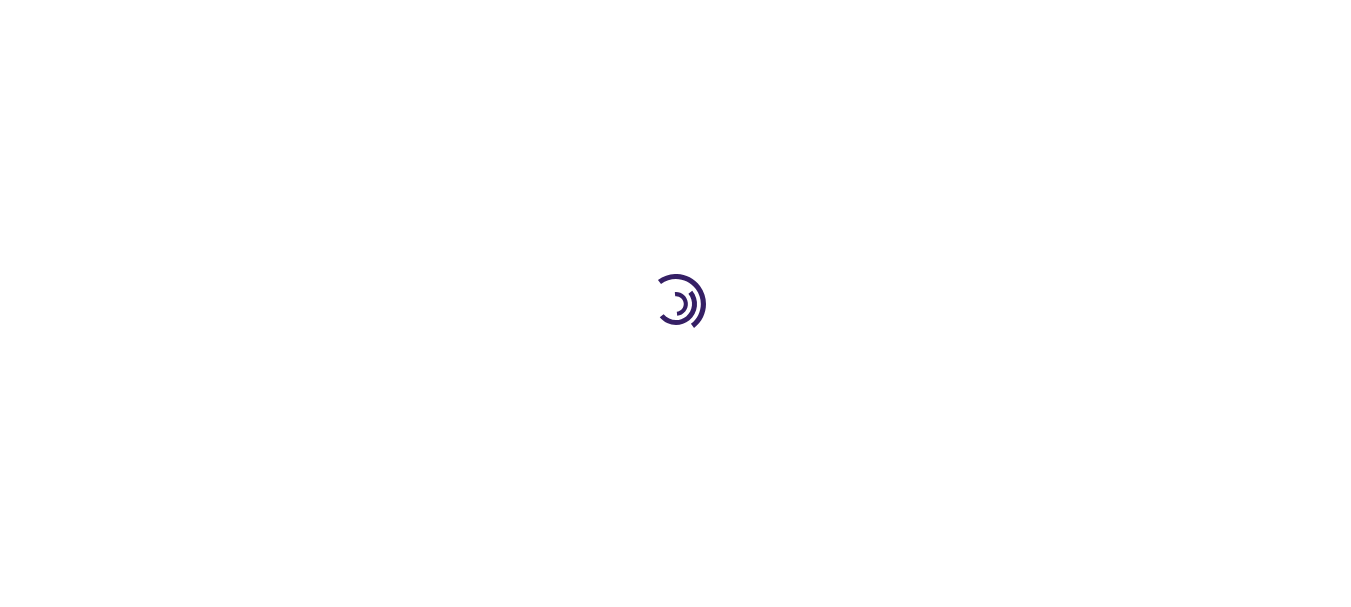 scroll, scrollTop: 1903, scrollLeft: 0, axis: vertical 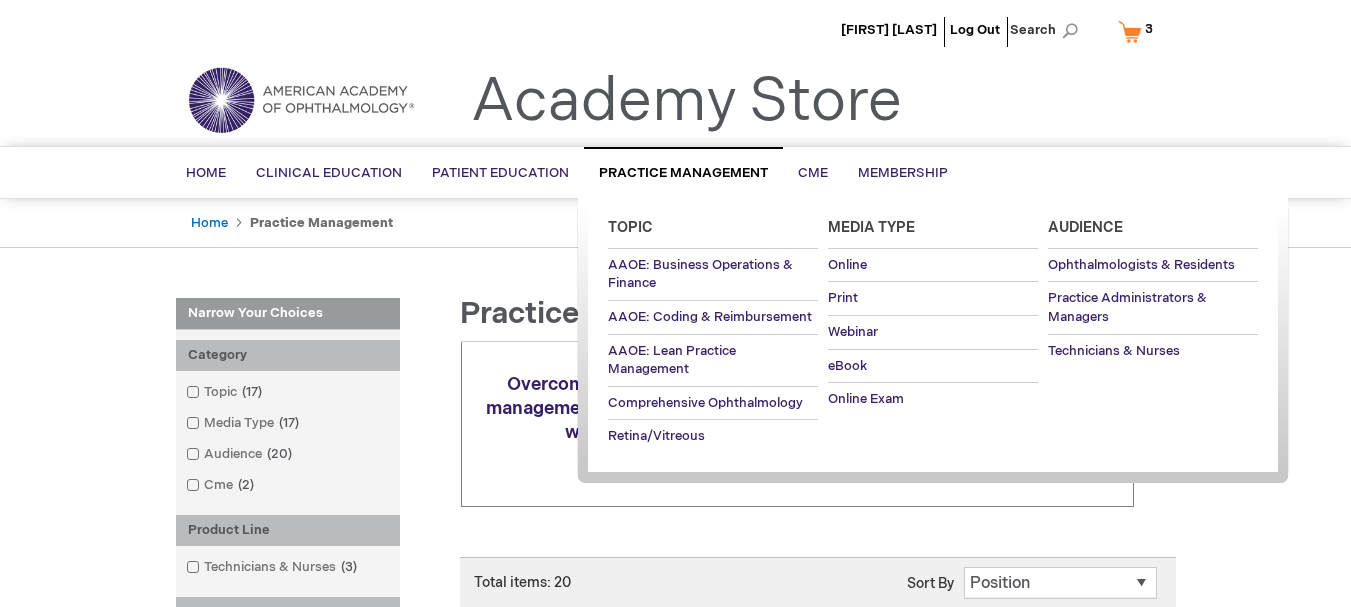 click on "Topic" at bounding box center [713, 228] 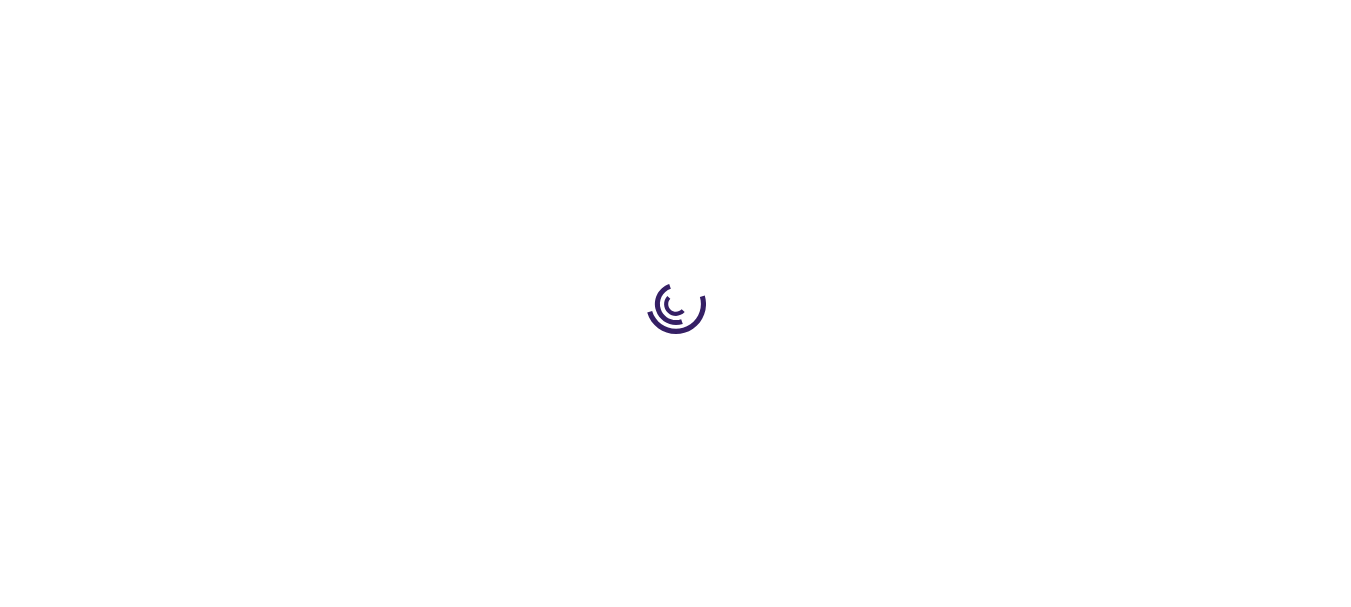 scroll, scrollTop: 0, scrollLeft: 0, axis: both 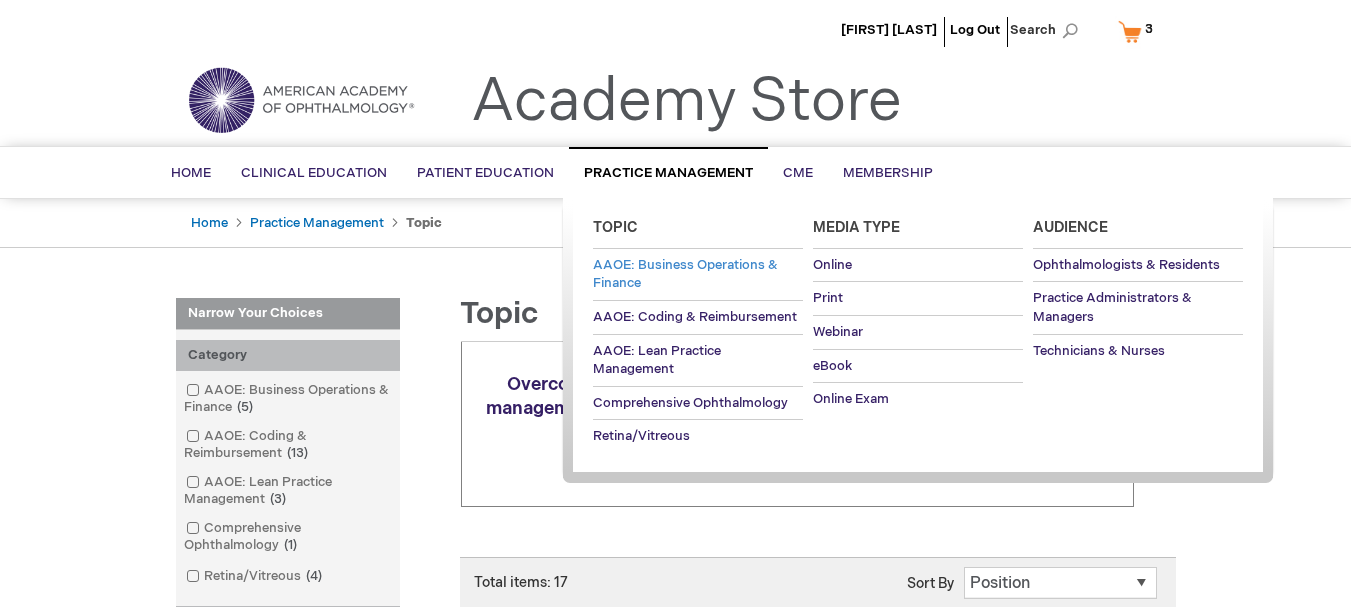 click on "AAOE: Business Operations & Finance" at bounding box center [685, 274] 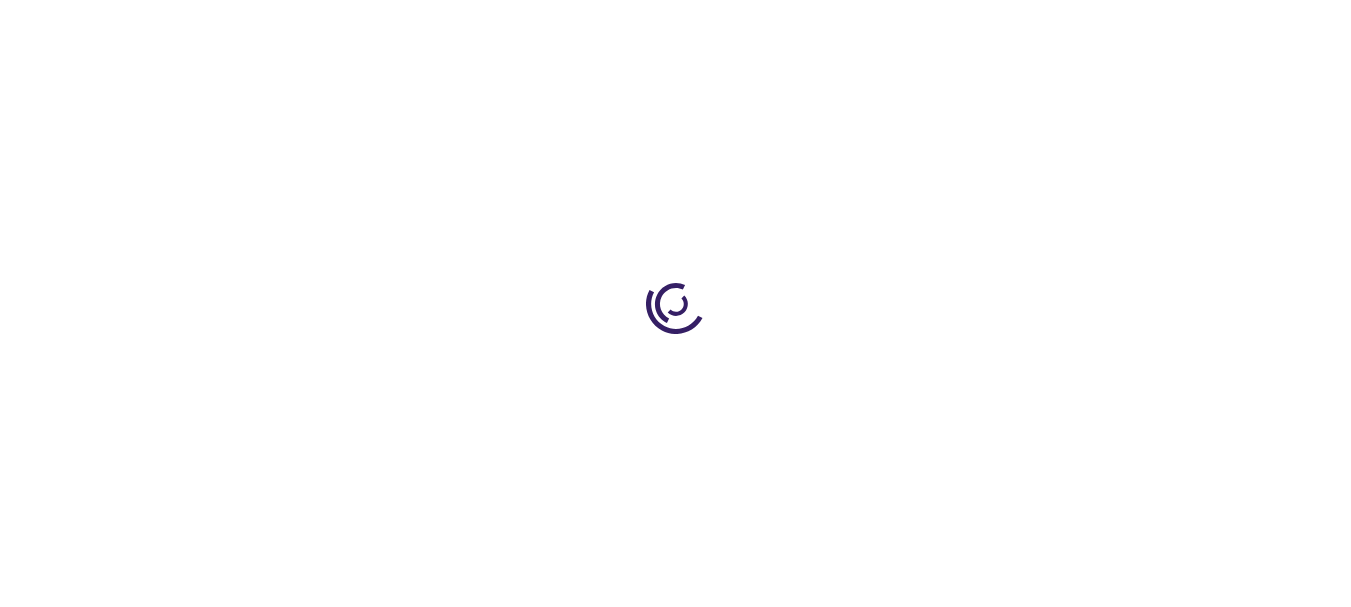 scroll, scrollTop: 0, scrollLeft: 0, axis: both 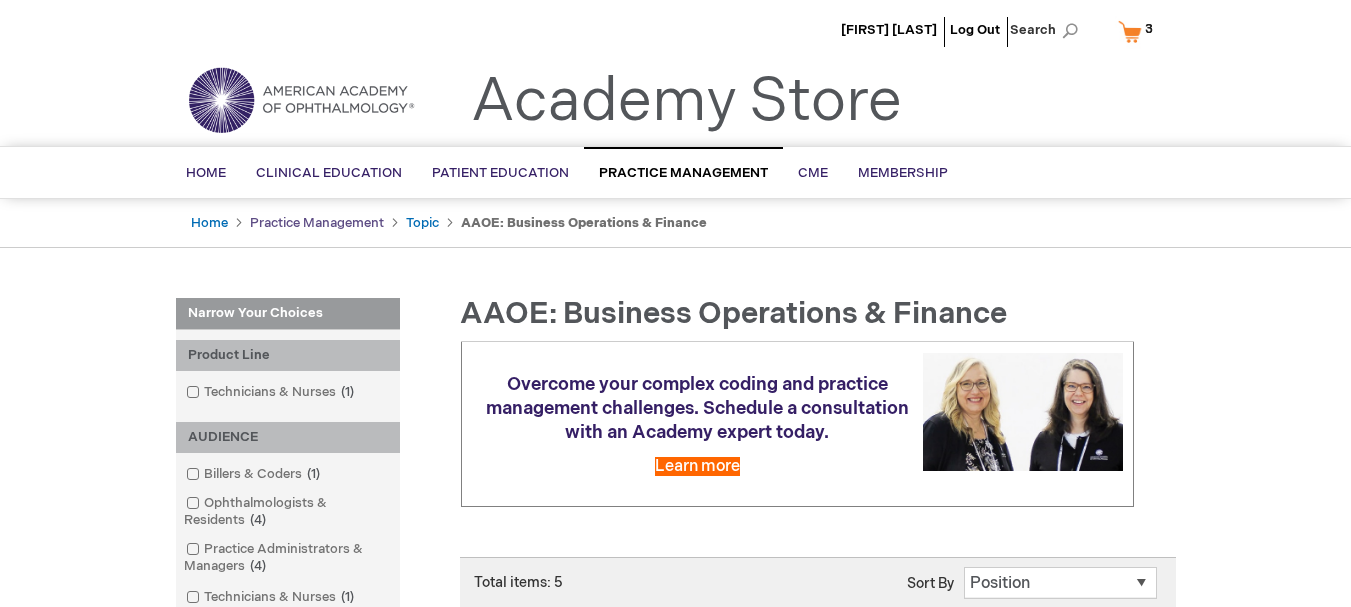 click on "Practice Management" at bounding box center [317, 223] 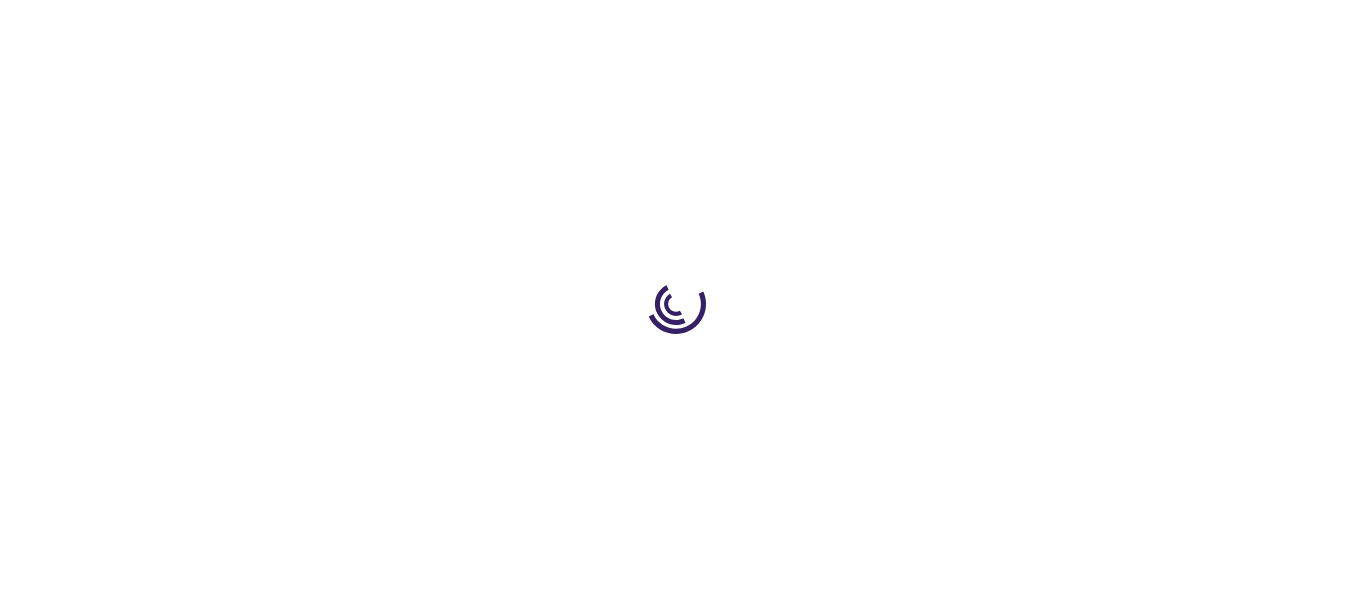 scroll, scrollTop: 0, scrollLeft: 0, axis: both 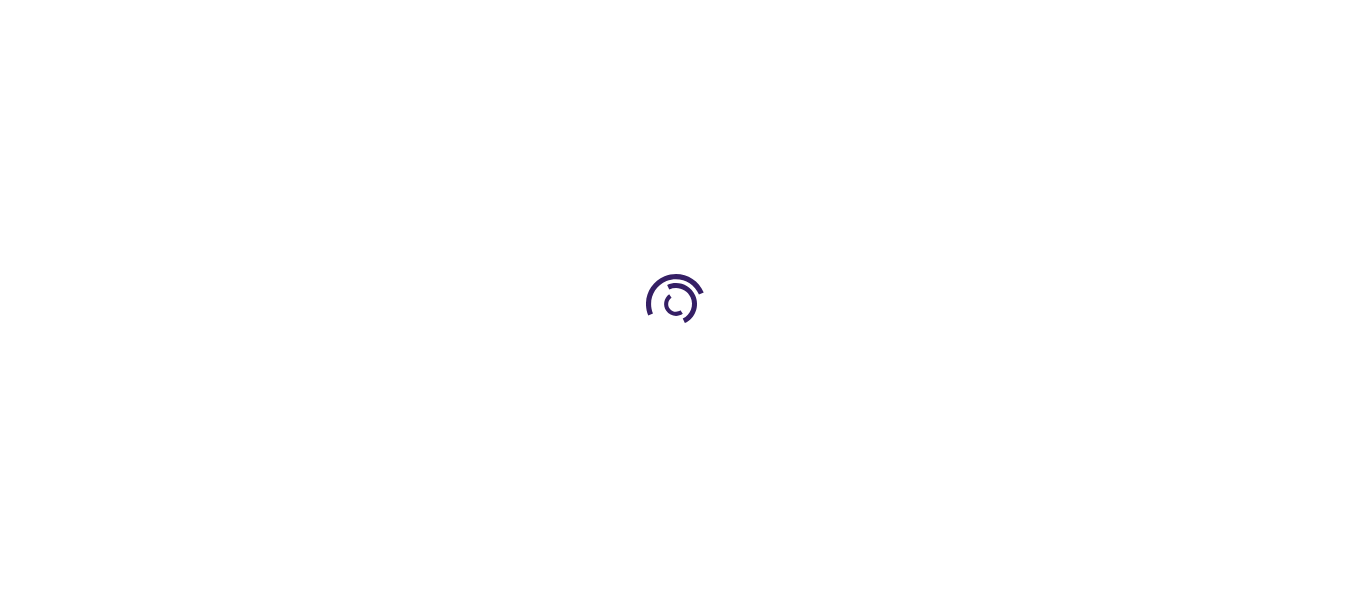 click on "The store will not work correctly when cookies are disabled.
Gerrilyn Sylvester
Log Out
Search
My Cart
3
3
items
CLOSE RECENTLY ADDED ITEM(S)
Close
Recently added item(s)" at bounding box center [675, 303] 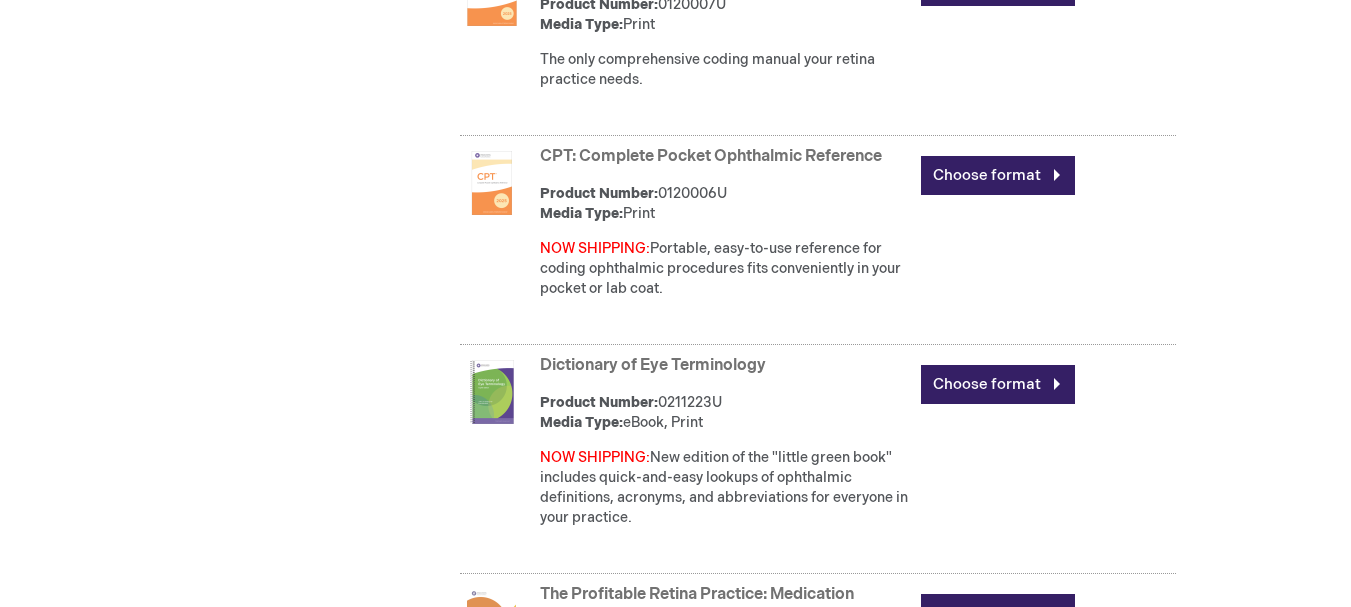 scroll, scrollTop: 0, scrollLeft: 0, axis: both 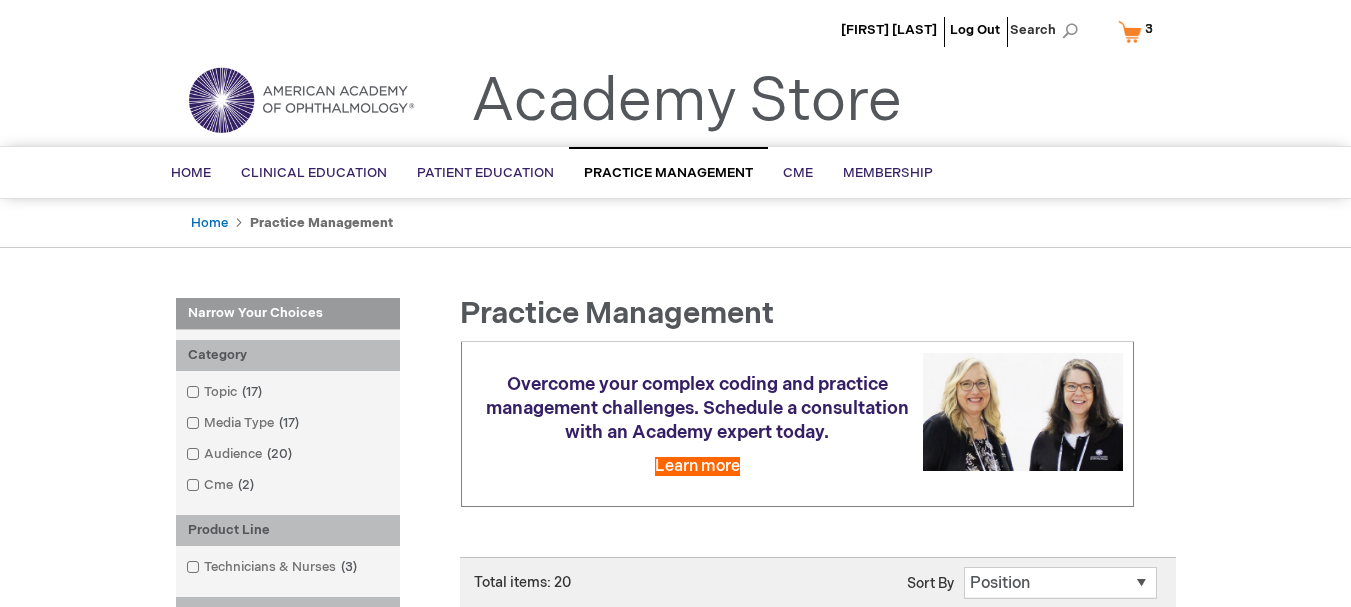 click on "My Cart
3
3
items" at bounding box center [1140, 31] 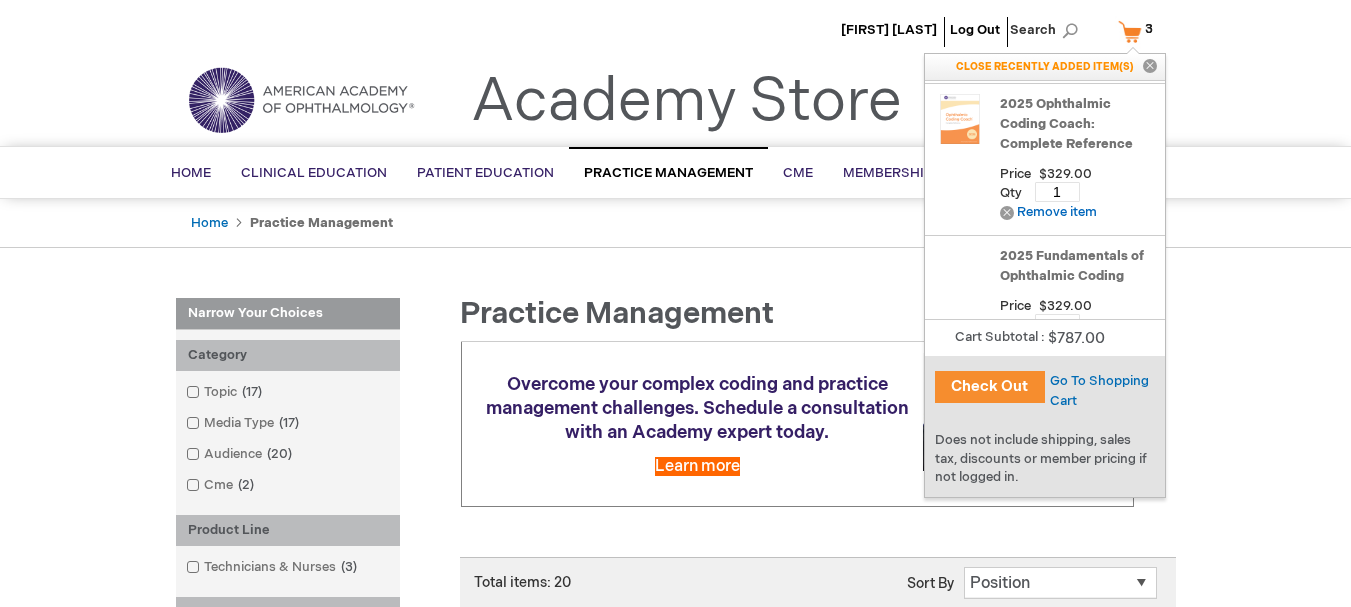 scroll, scrollTop: 197, scrollLeft: 0, axis: vertical 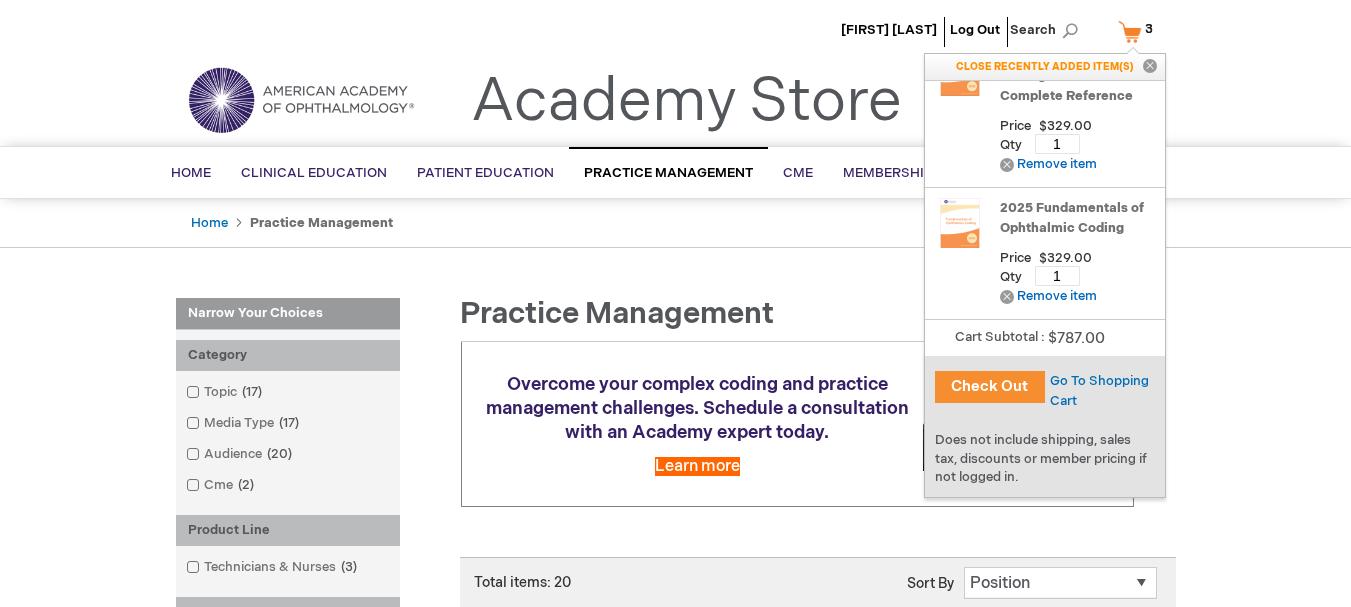 click on "Check Out" at bounding box center [990, 387] 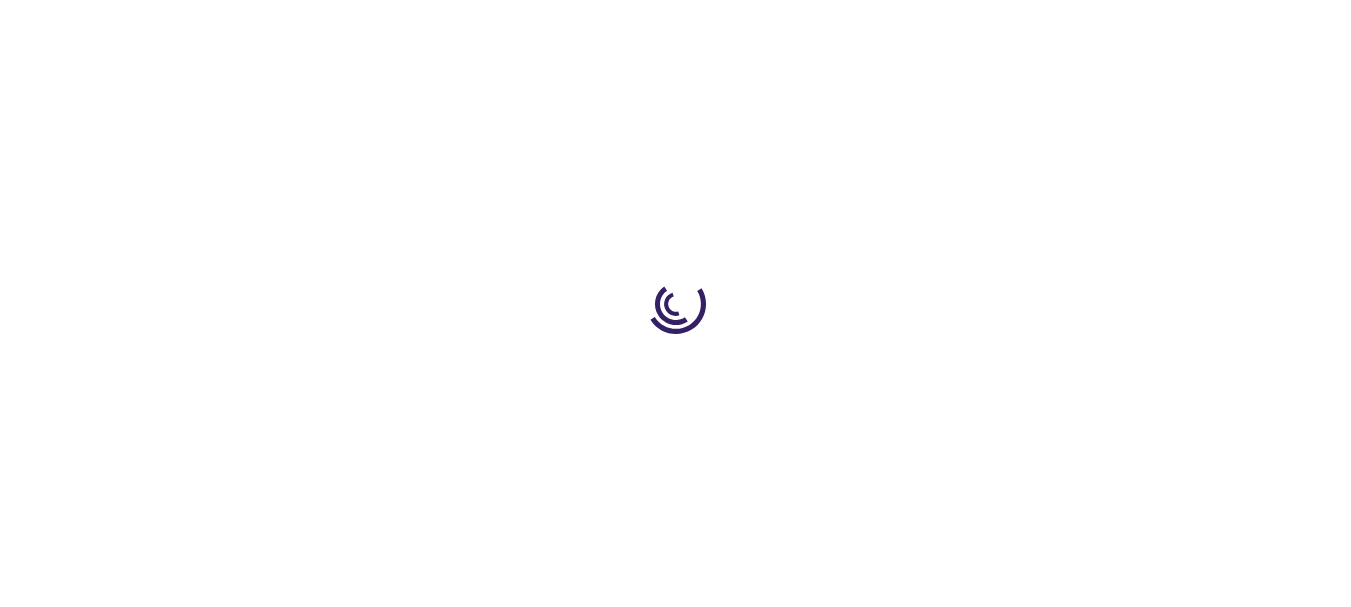 scroll, scrollTop: 0, scrollLeft: 0, axis: both 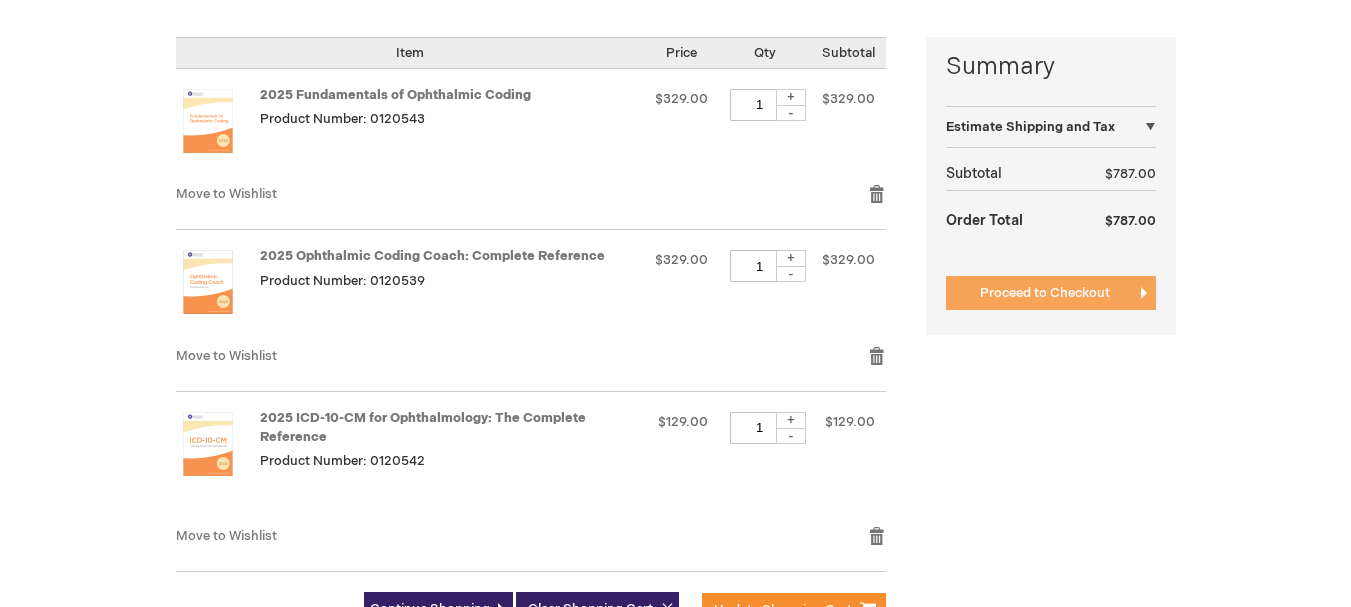 click on "Proceed to Checkout" at bounding box center [1045, 293] 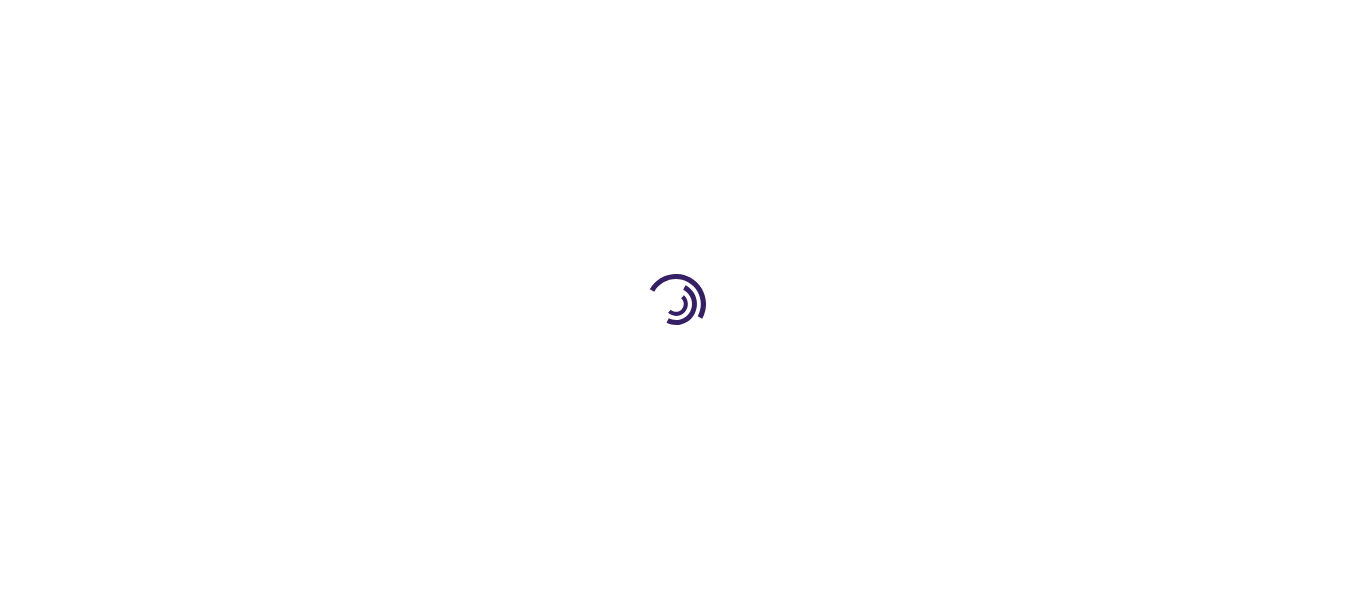 scroll, scrollTop: 0, scrollLeft: 0, axis: both 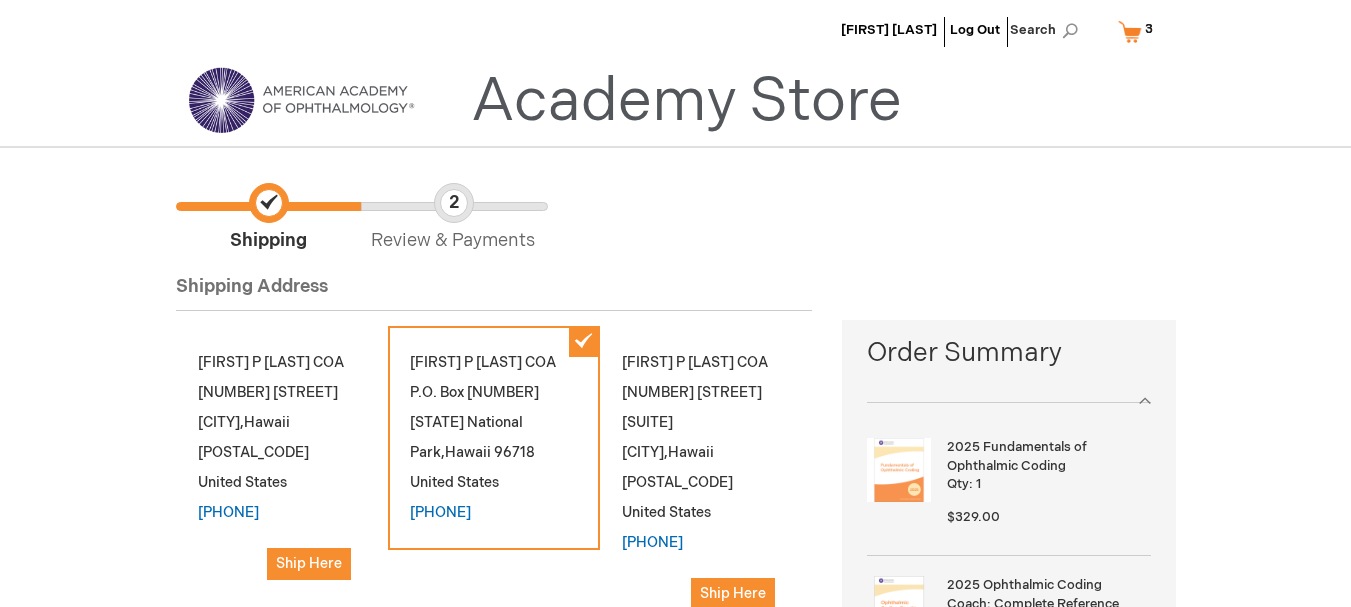 click on "[FIRST] [LAST]
Log Out
Search
My Cart
3
3
items
CLOSE RECENTLY ADDED ITEM(S)
Close
Recently added item(s)
2025 ICD-10-CM for Ophthalmology: The Complete Reference
Price" at bounding box center (675, 1045) 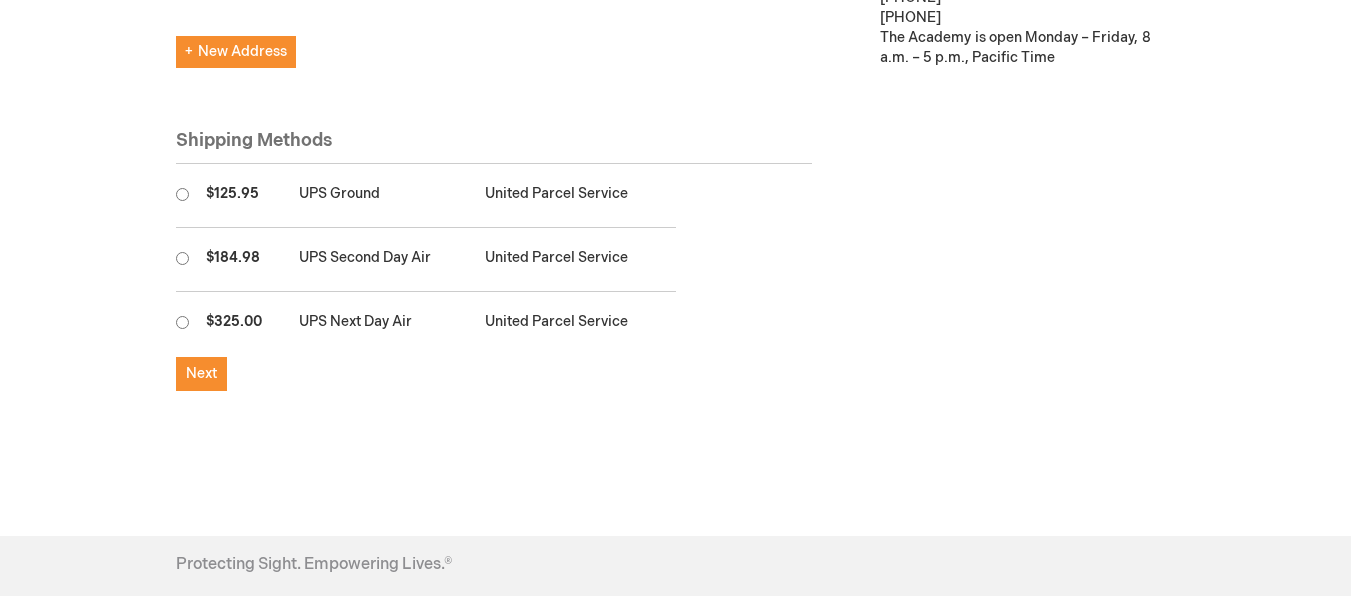 scroll, scrollTop: 1360, scrollLeft: 0, axis: vertical 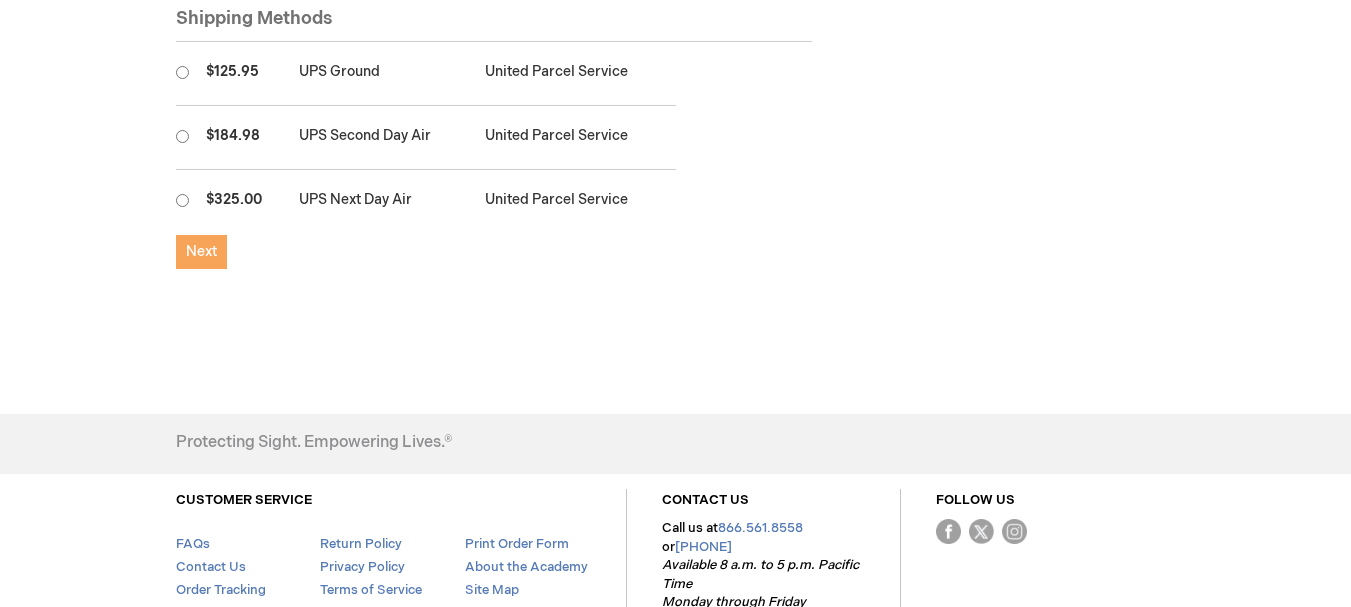 click on "Next" at bounding box center (201, 251) 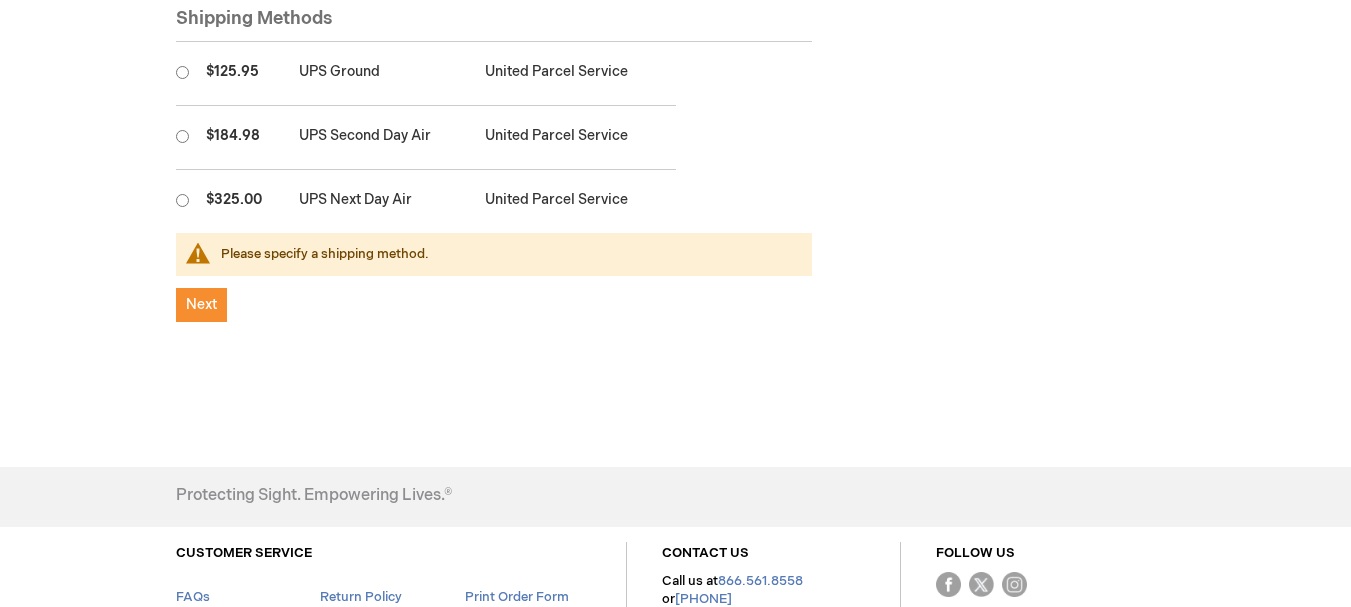 click at bounding box center (182, 72) 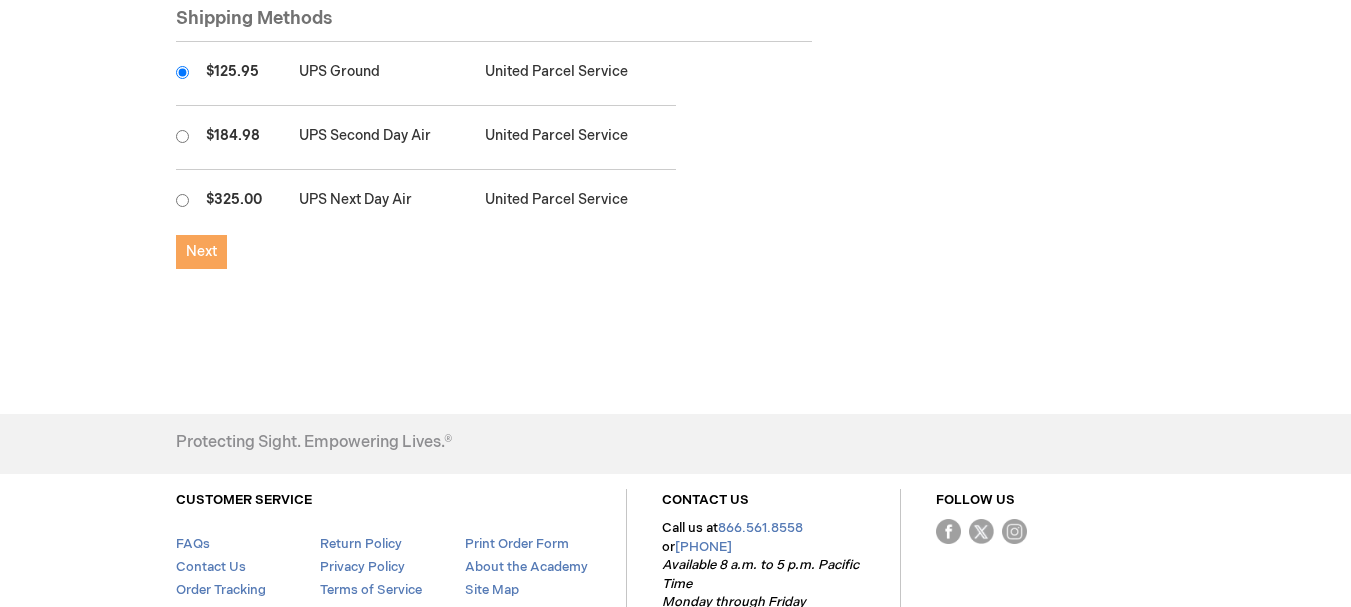 click on "Next" at bounding box center (201, 252) 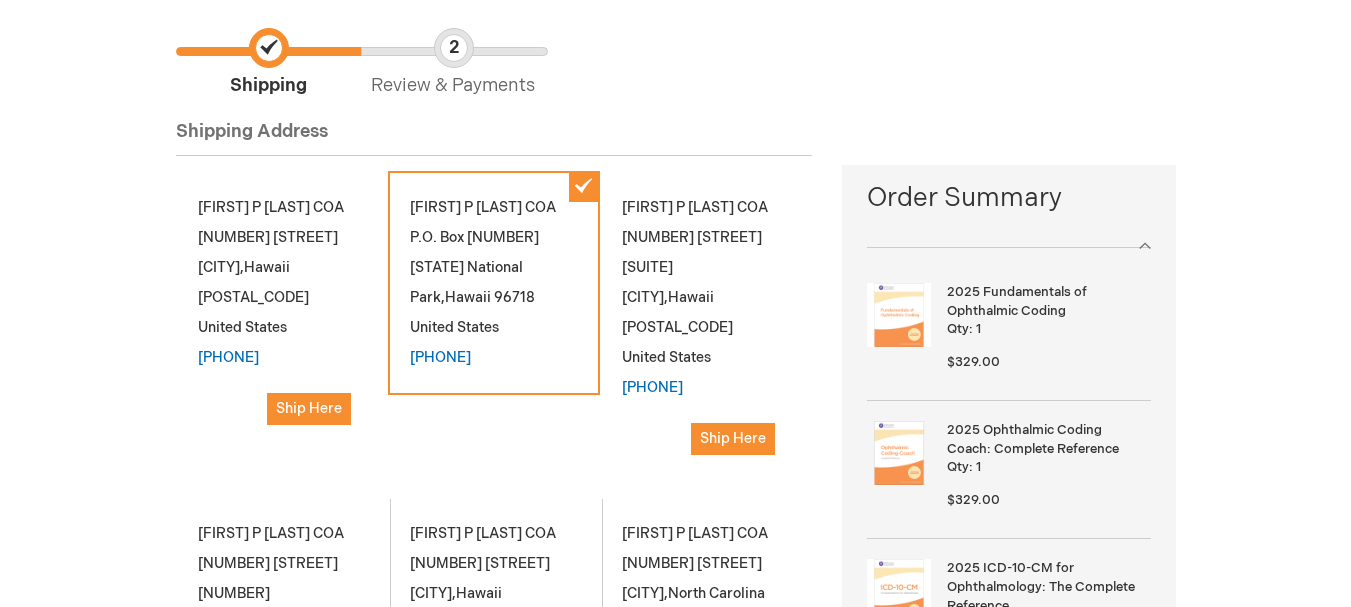 scroll, scrollTop: 0, scrollLeft: 0, axis: both 